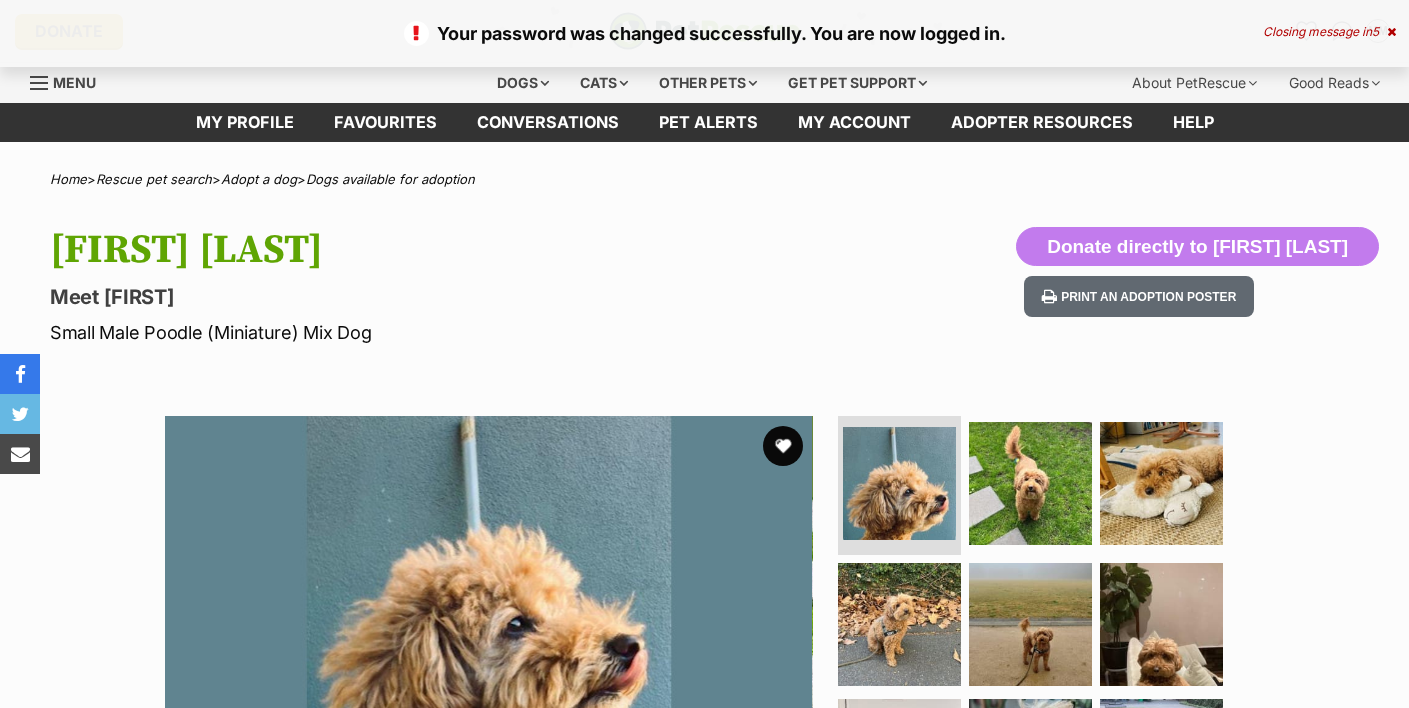 scroll, scrollTop: 0, scrollLeft: 0, axis: both 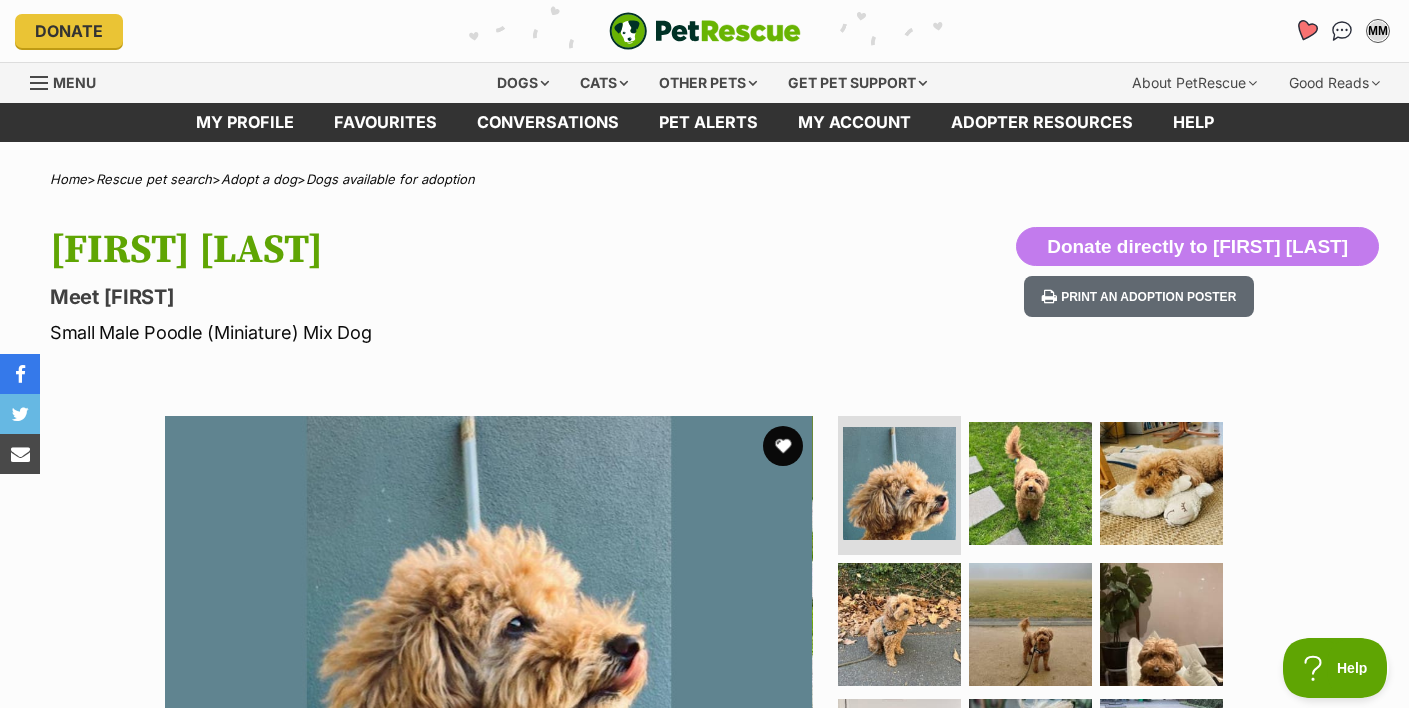 click 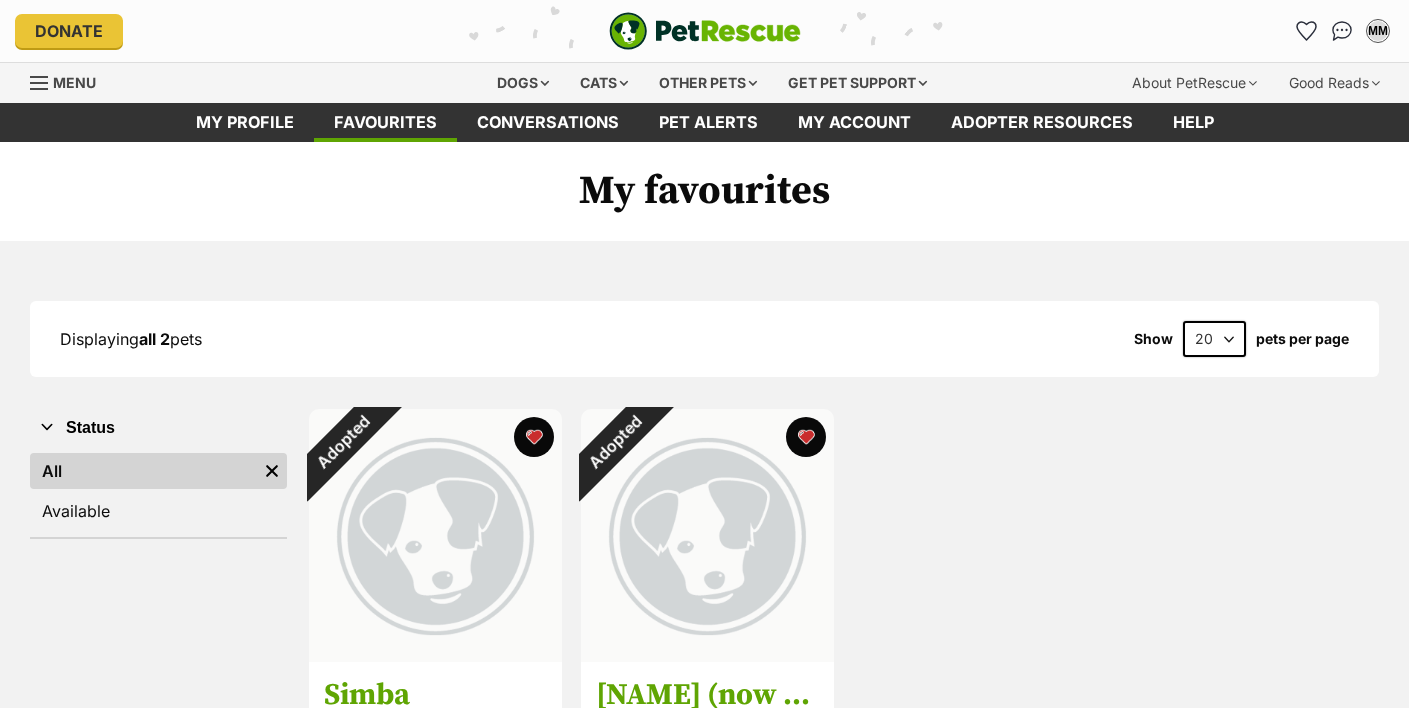 scroll, scrollTop: 0, scrollLeft: 0, axis: both 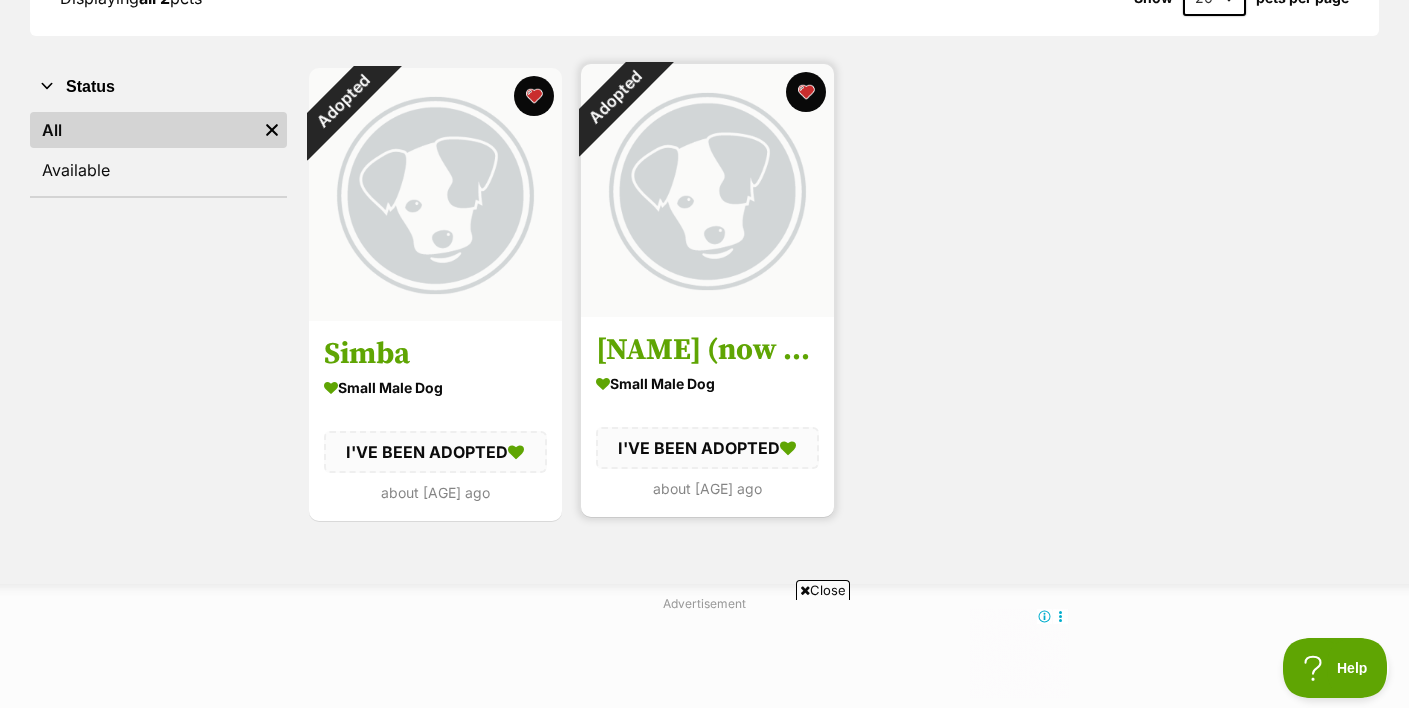 click on "Adopted" at bounding box center [614, 97] 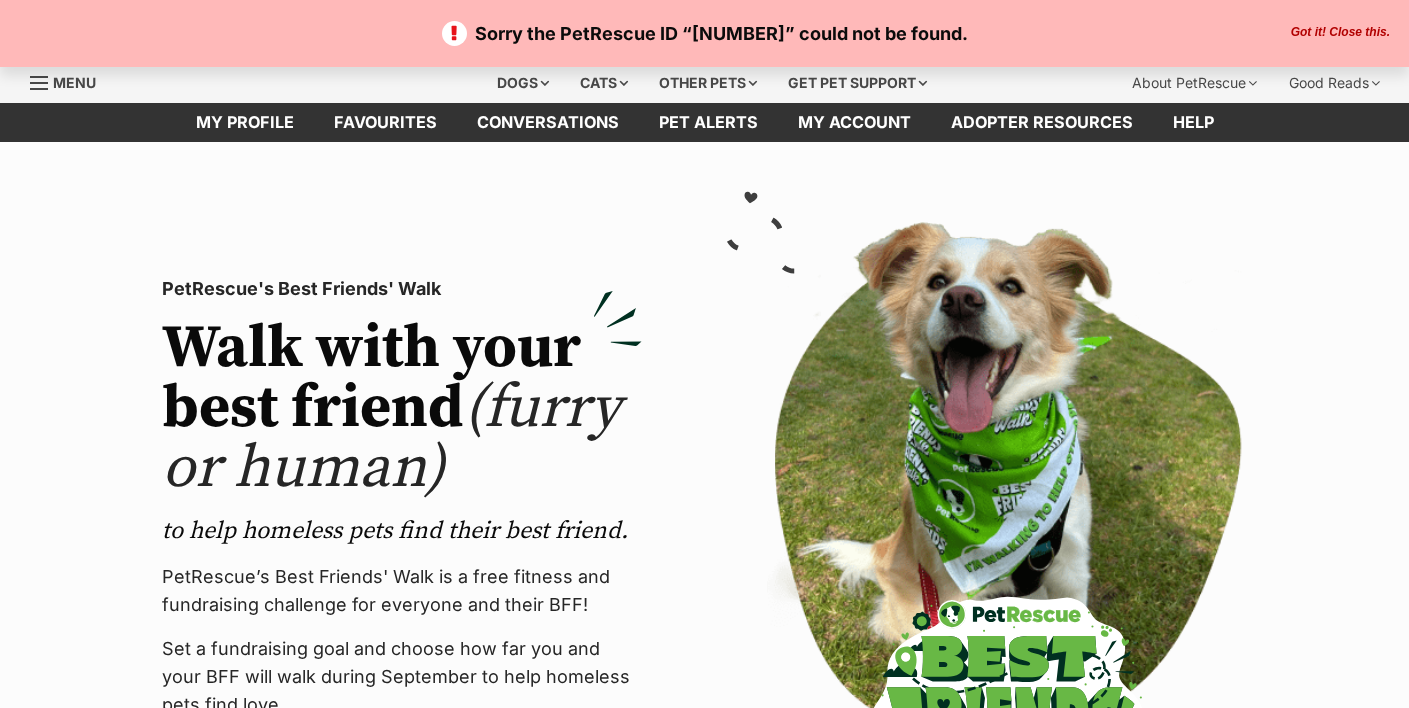 scroll, scrollTop: 0, scrollLeft: 0, axis: both 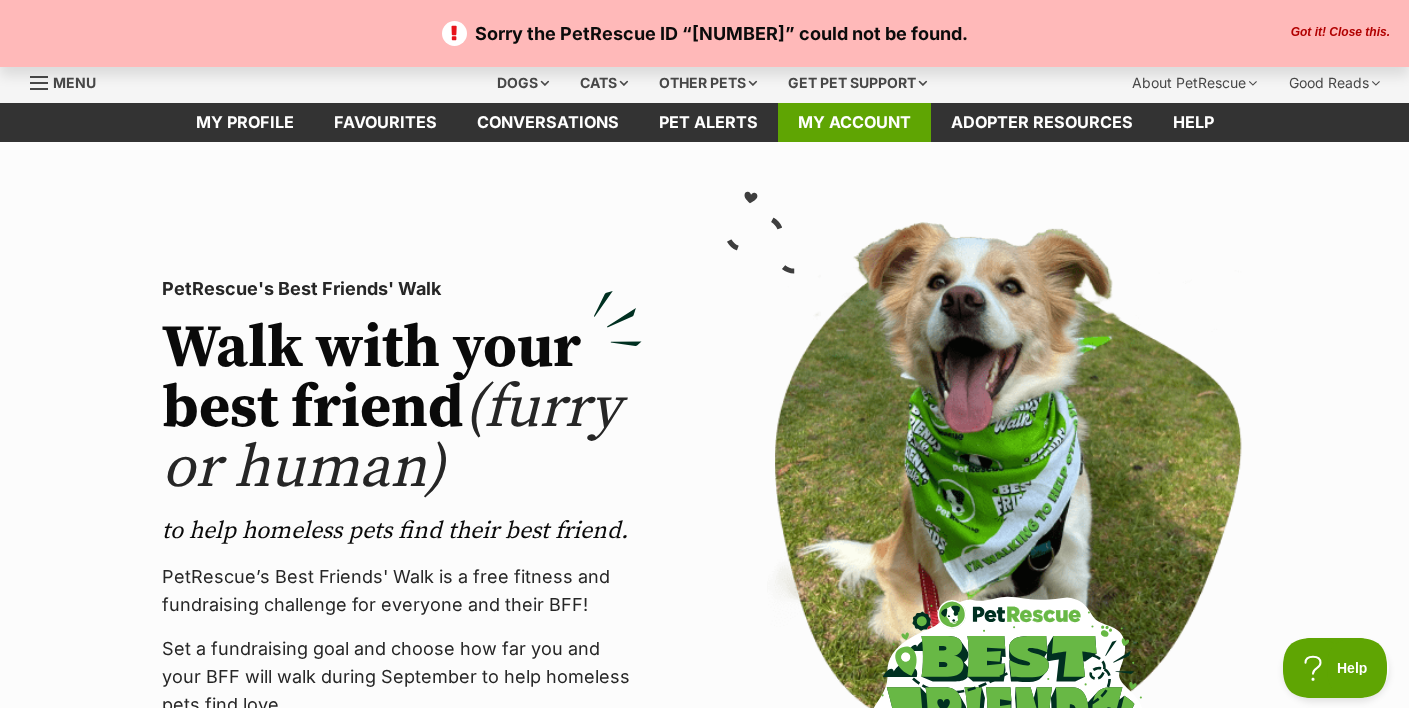 click on "My account" at bounding box center (854, 122) 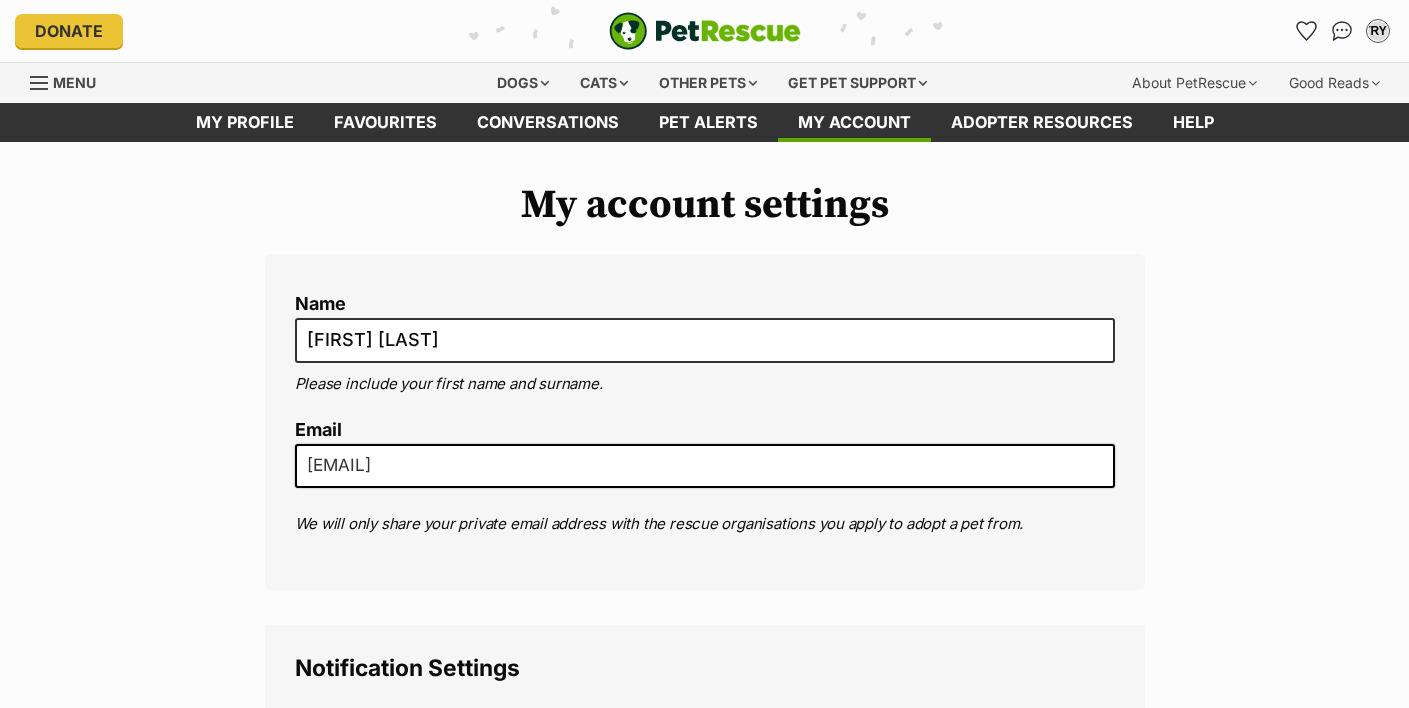 scroll, scrollTop: 0, scrollLeft: 0, axis: both 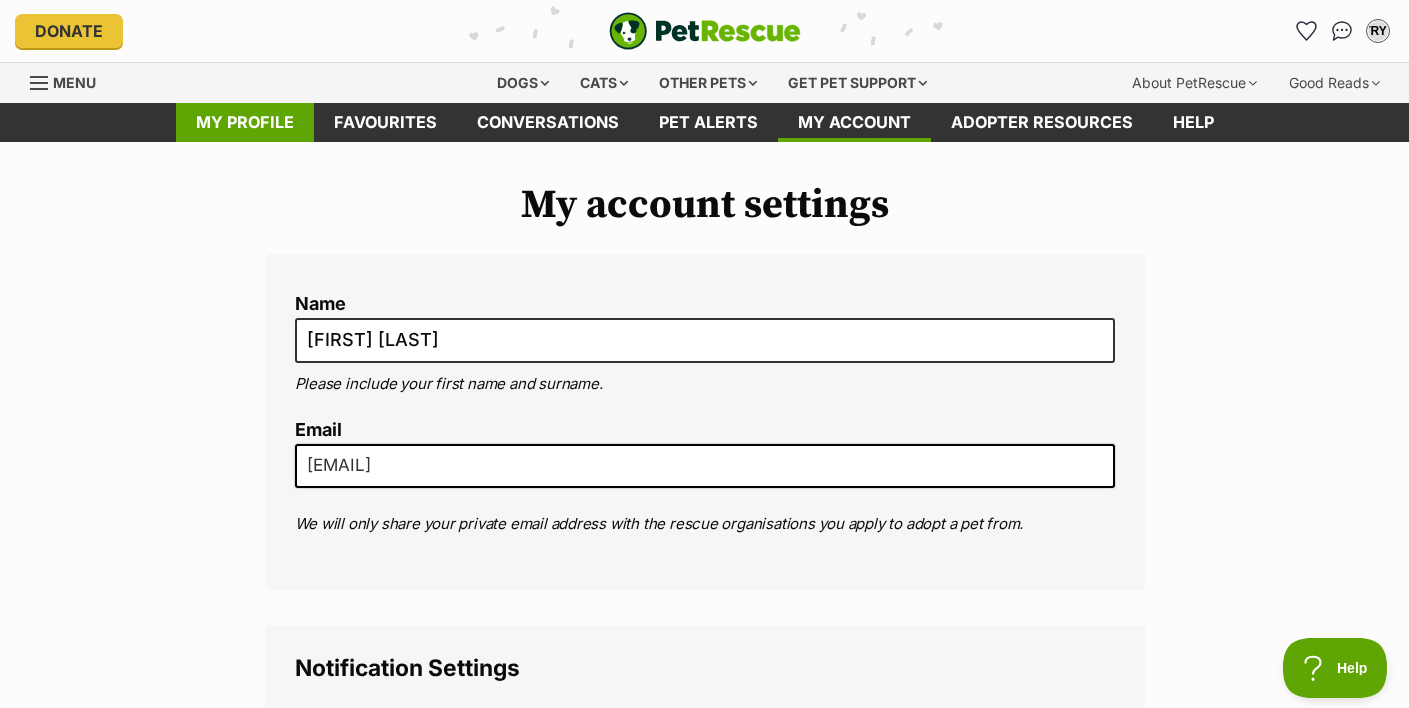 click on "My profile" at bounding box center [245, 122] 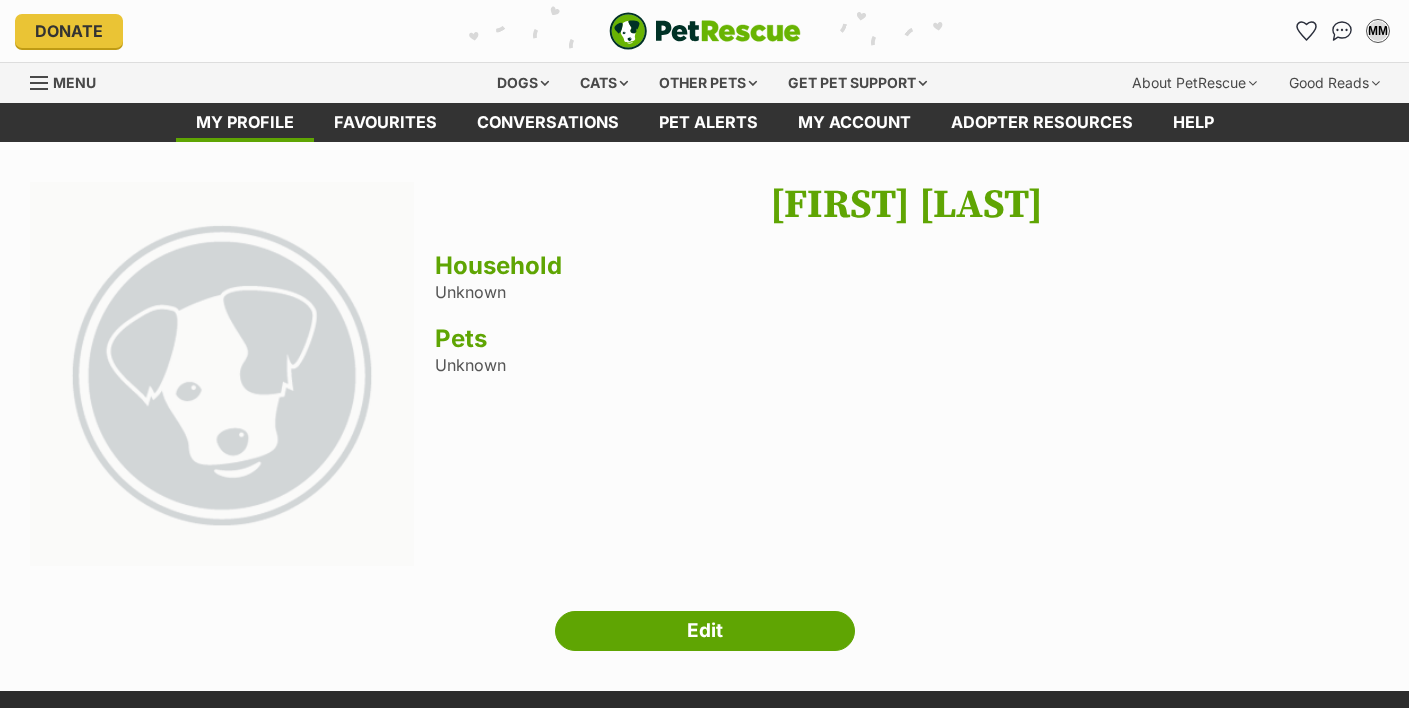 scroll, scrollTop: 0, scrollLeft: 0, axis: both 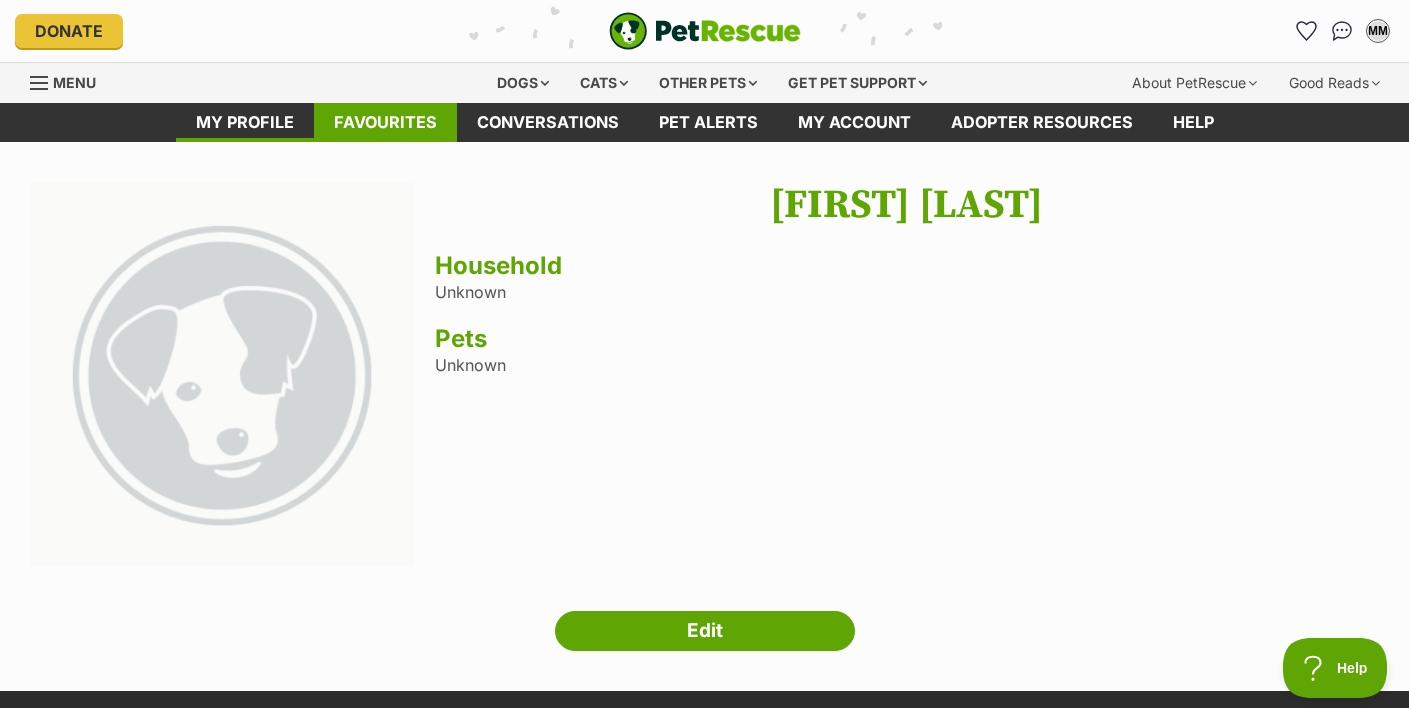 click on "Favourites" at bounding box center [385, 122] 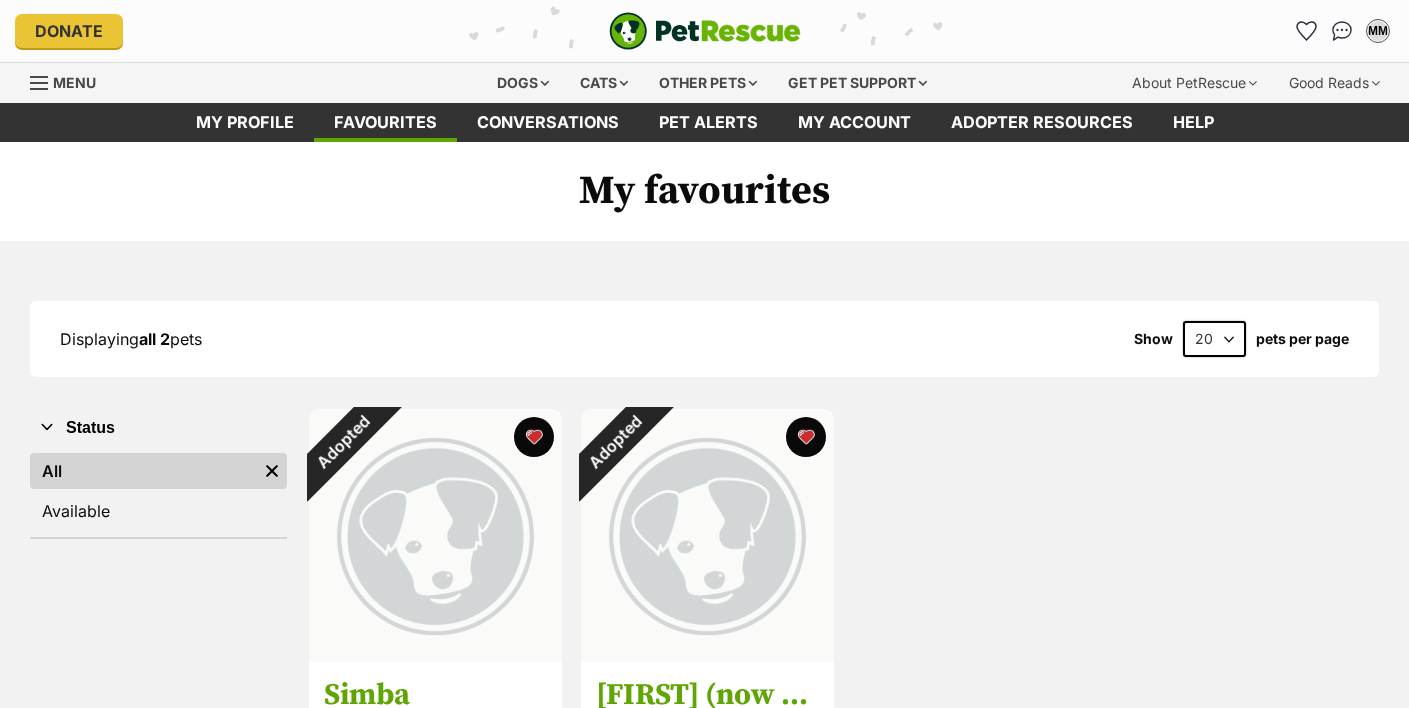 scroll, scrollTop: 0, scrollLeft: 0, axis: both 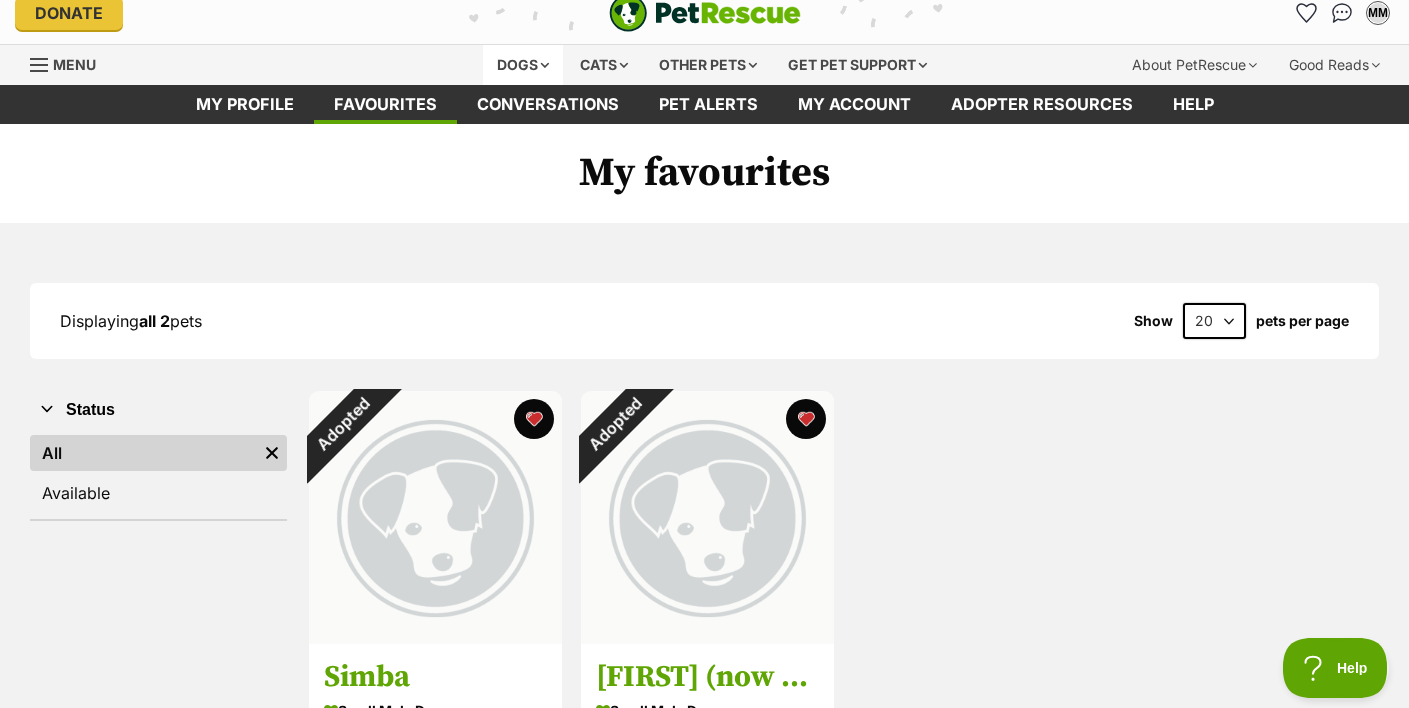 click on "Dogs" at bounding box center [523, 65] 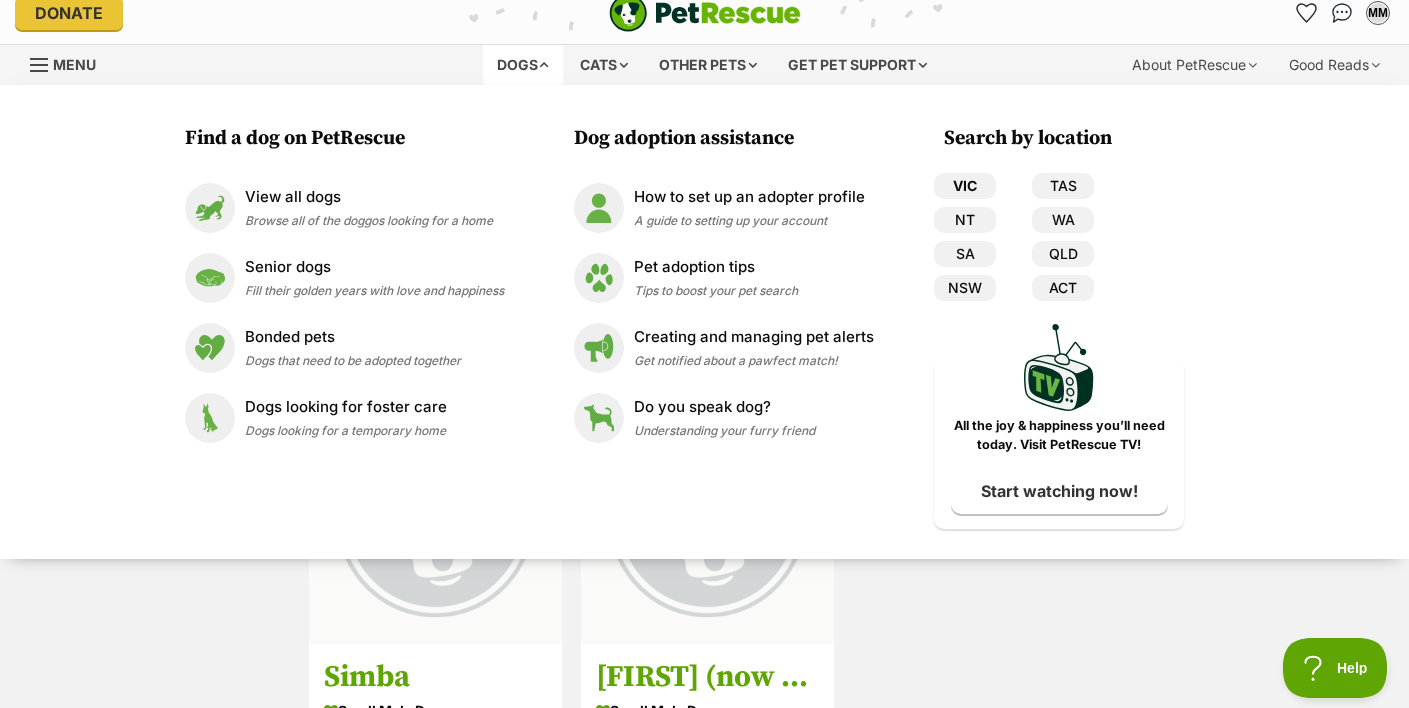 click on "VIC" at bounding box center (965, 186) 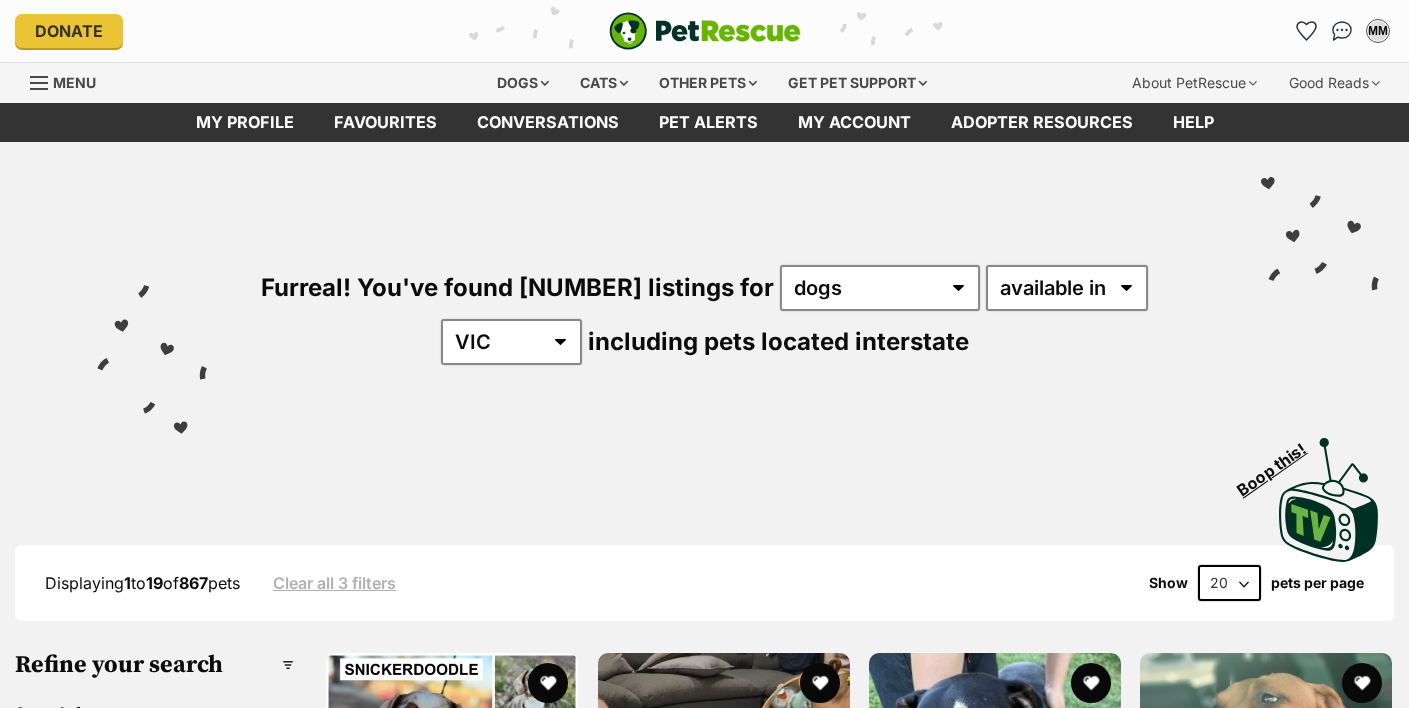 scroll, scrollTop: 0, scrollLeft: 0, axis: both 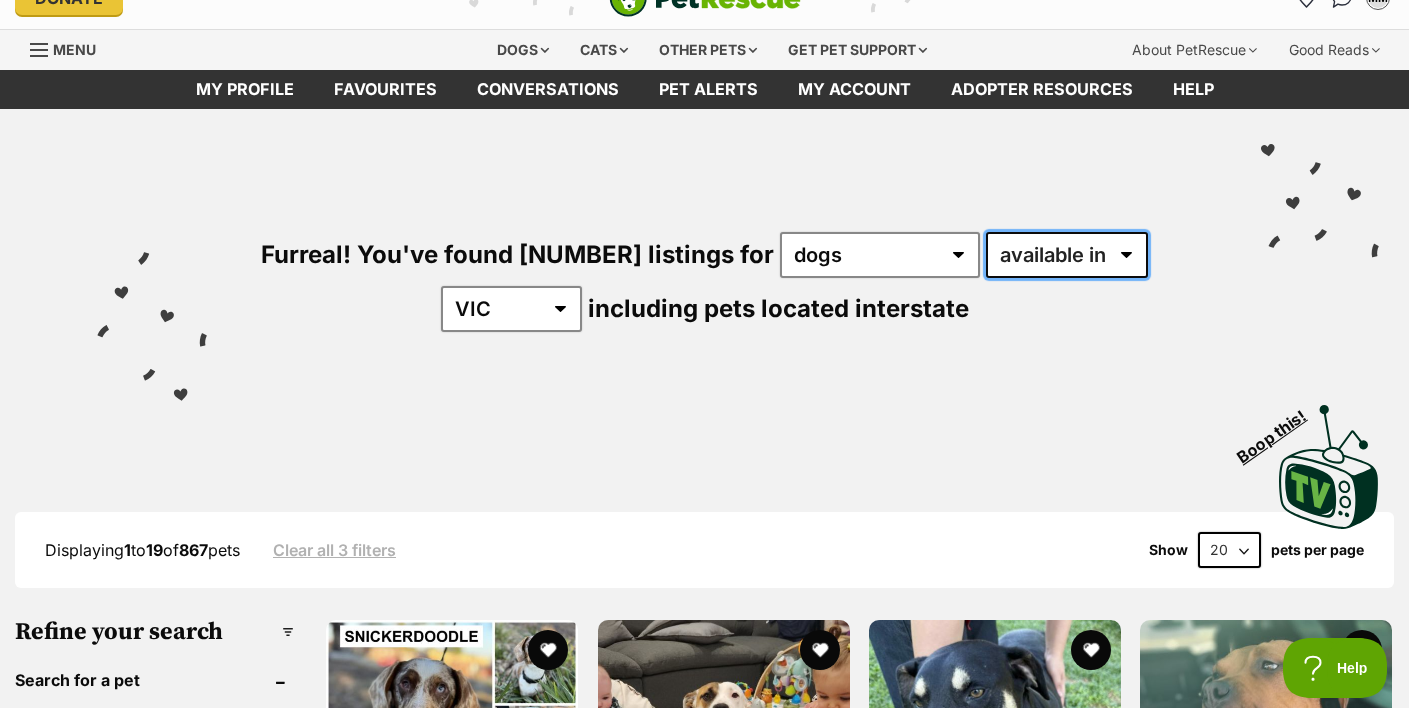select on "disabled" 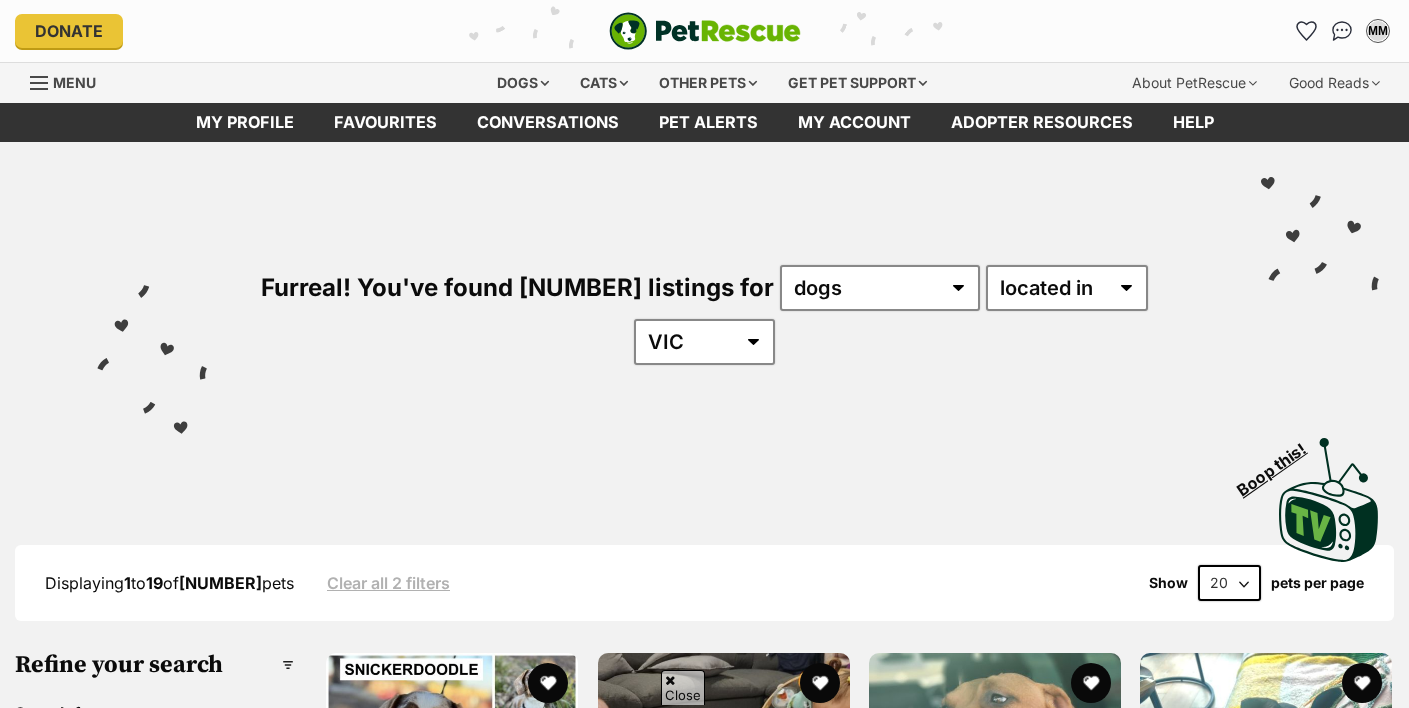 scroll, scrollTop: 322, scrollLeft: 0, axis: vertical 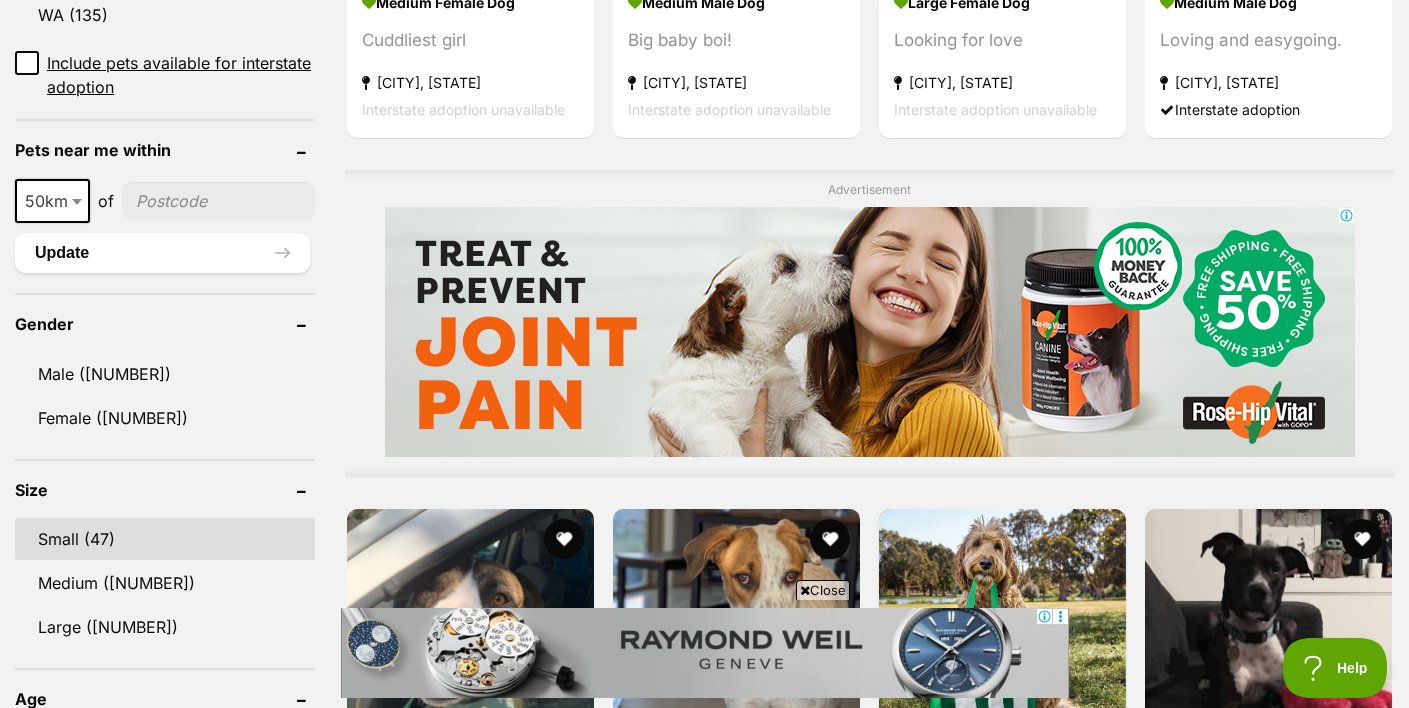 click on "Small (47)" at bounding box center (165, 539) 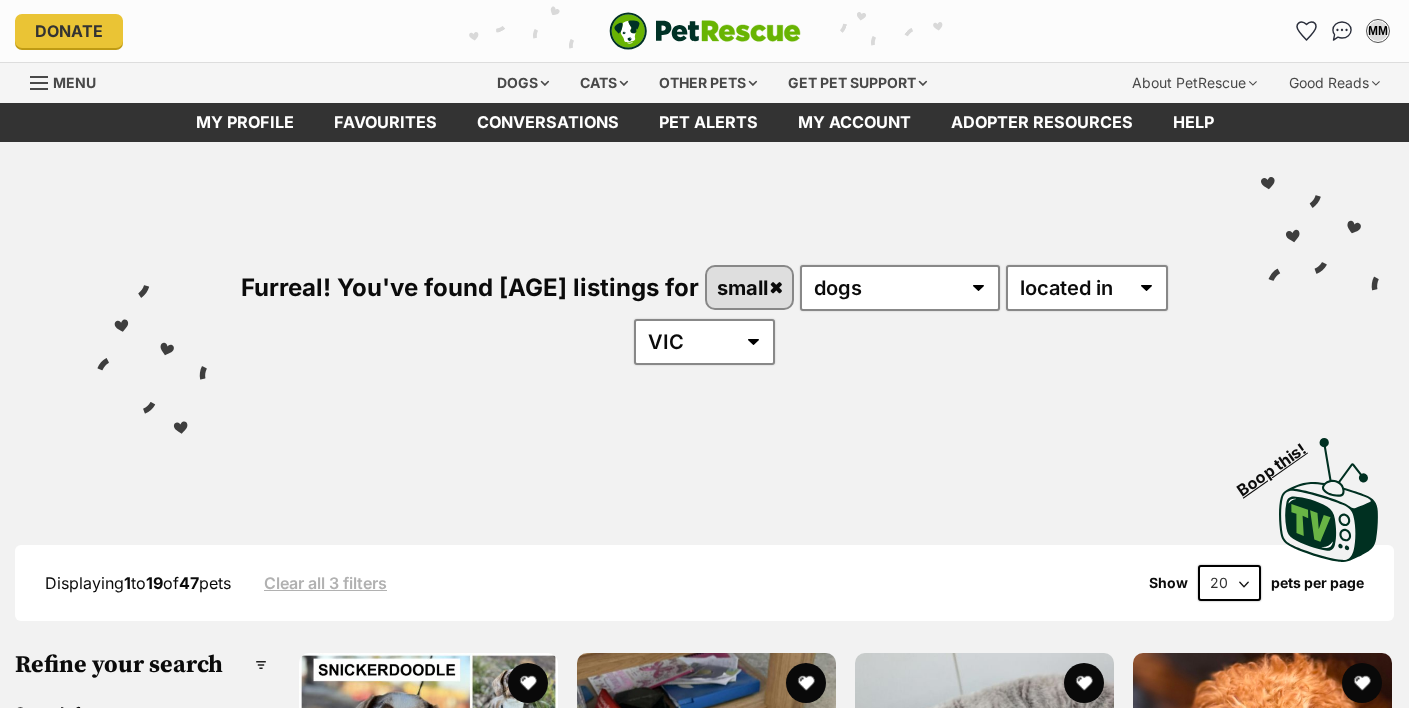 scroll, scrollTop: 0, scrollLeft: 0, axis: both 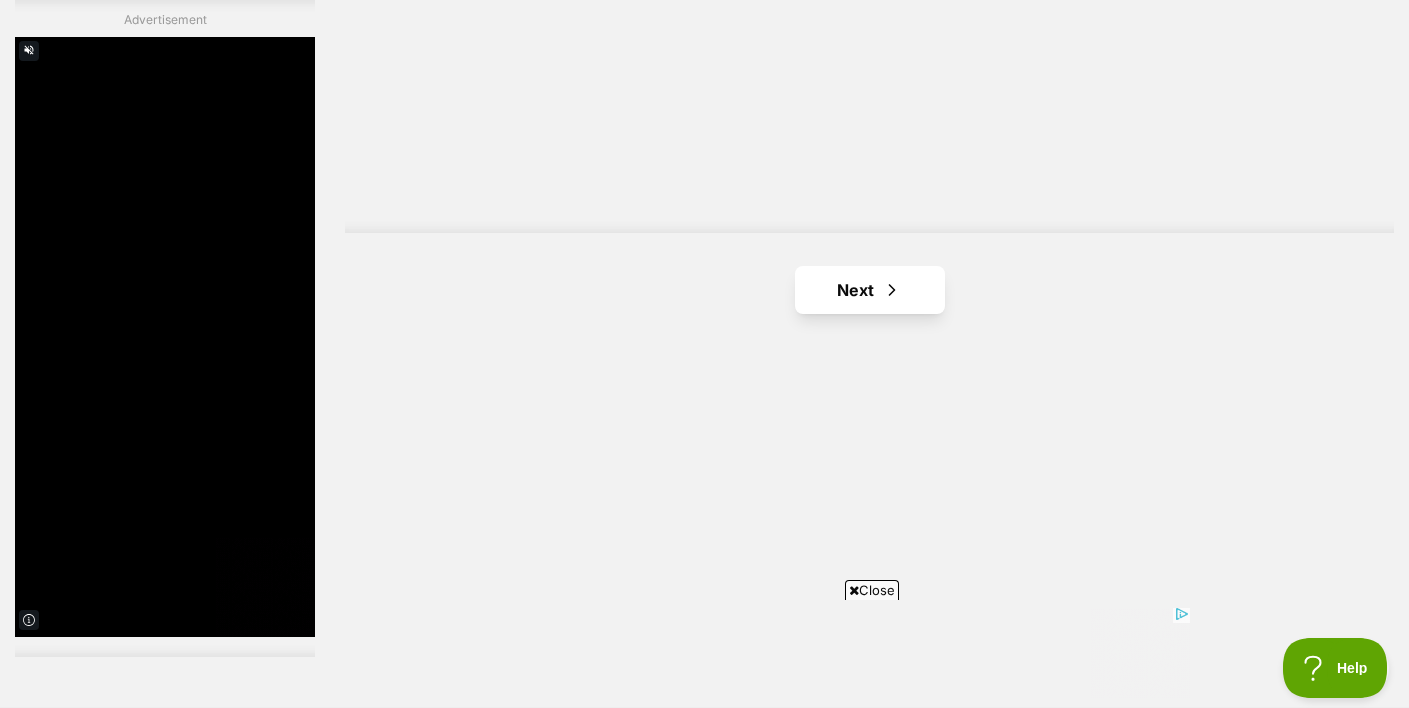 click on "Next" at bounding box center [870, 290] 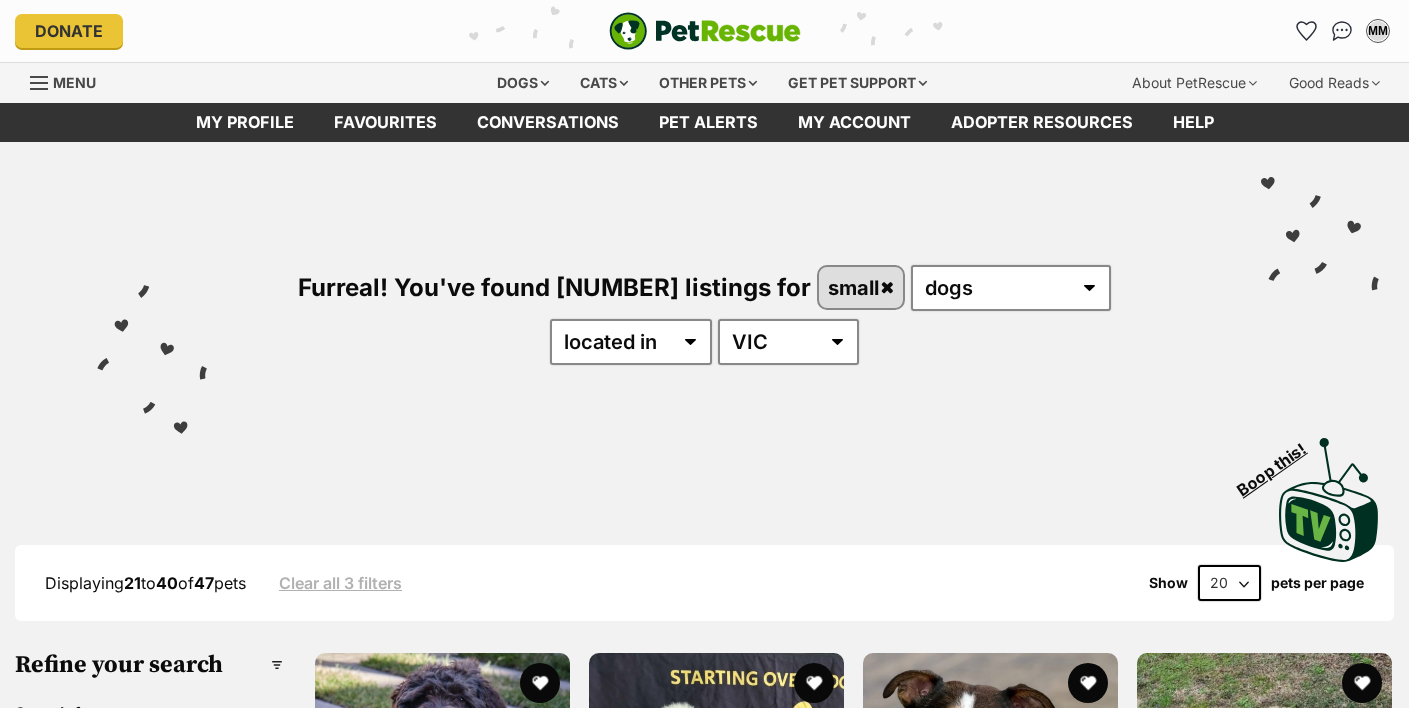 scroll, scrollTop: 161, scrollLeft: 0, axis: vertical 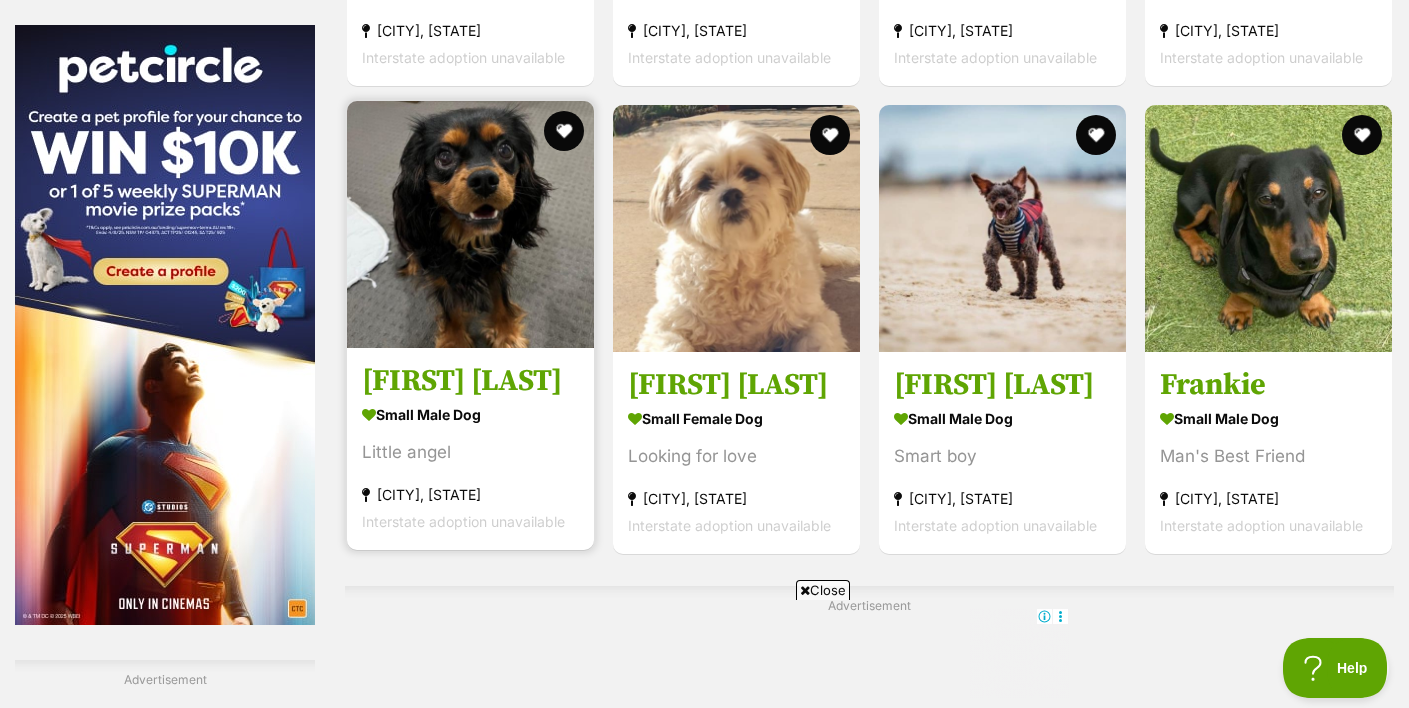 click at bounding box center [470, 224] 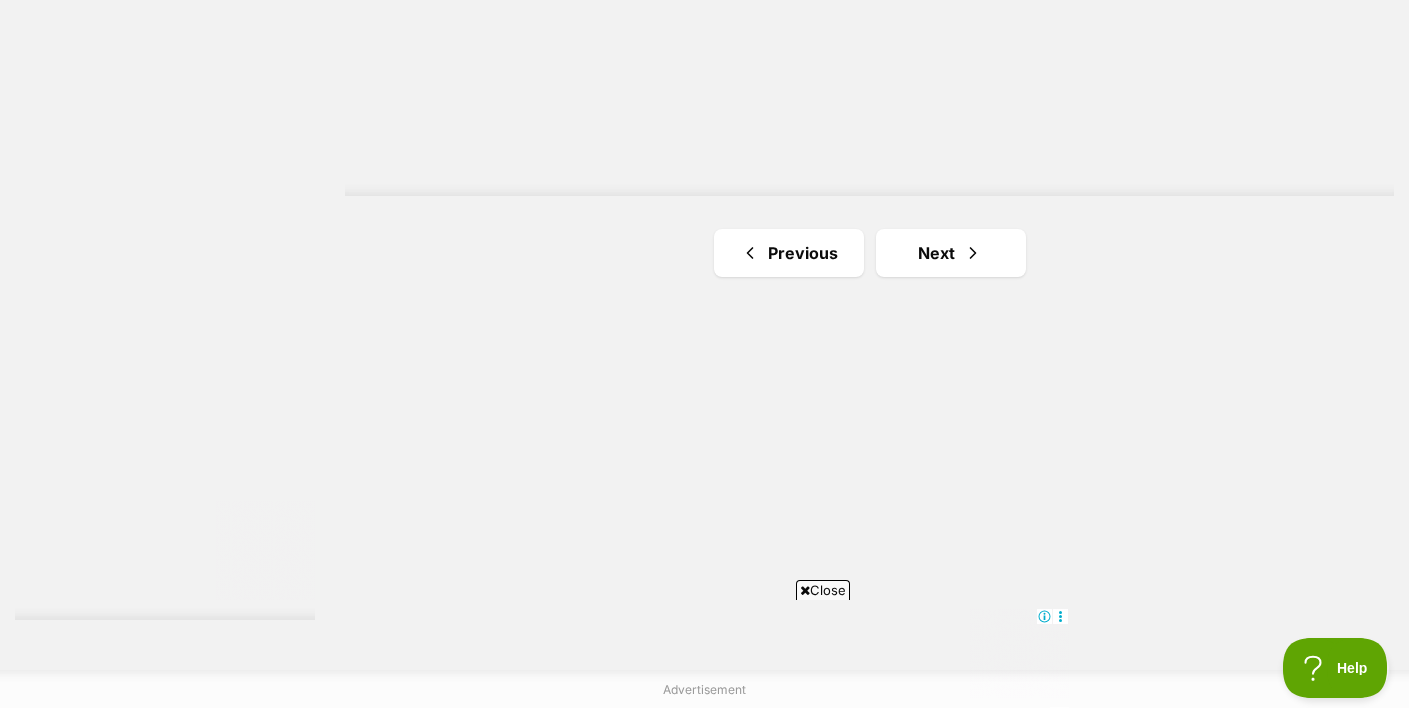 scroll, scrollTop: 3702, scrollLeft: 0, axis: vertical 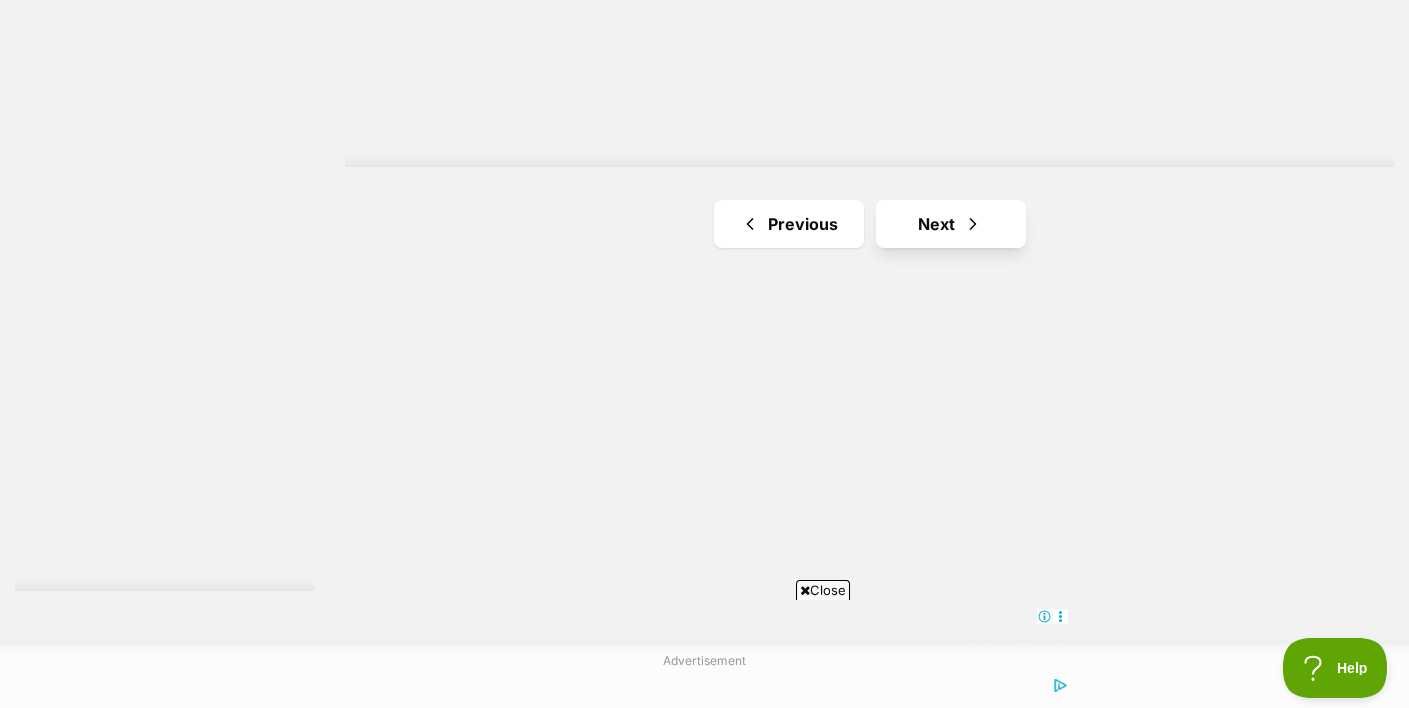 click on "Next" at bounding box center (951, 224) 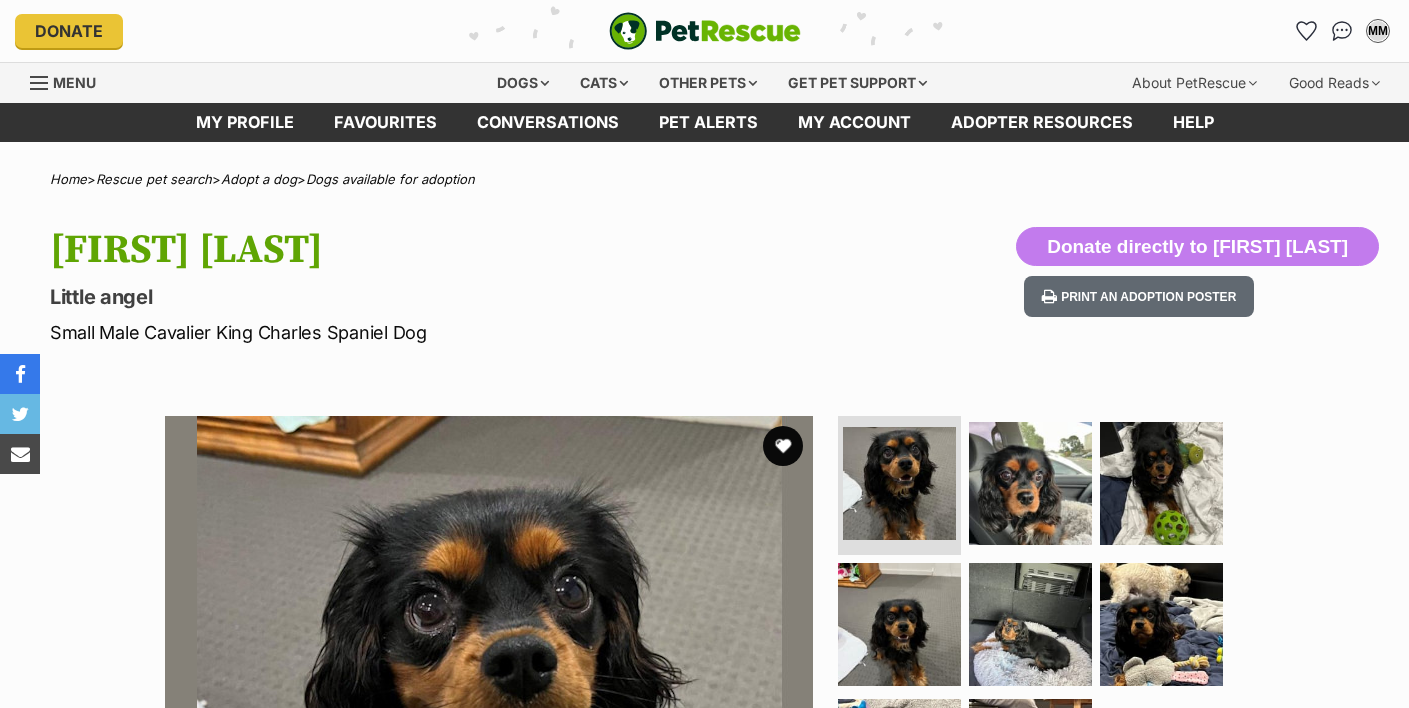 scroll, scrollTop: 0, scrollLeft: 0, axis: both 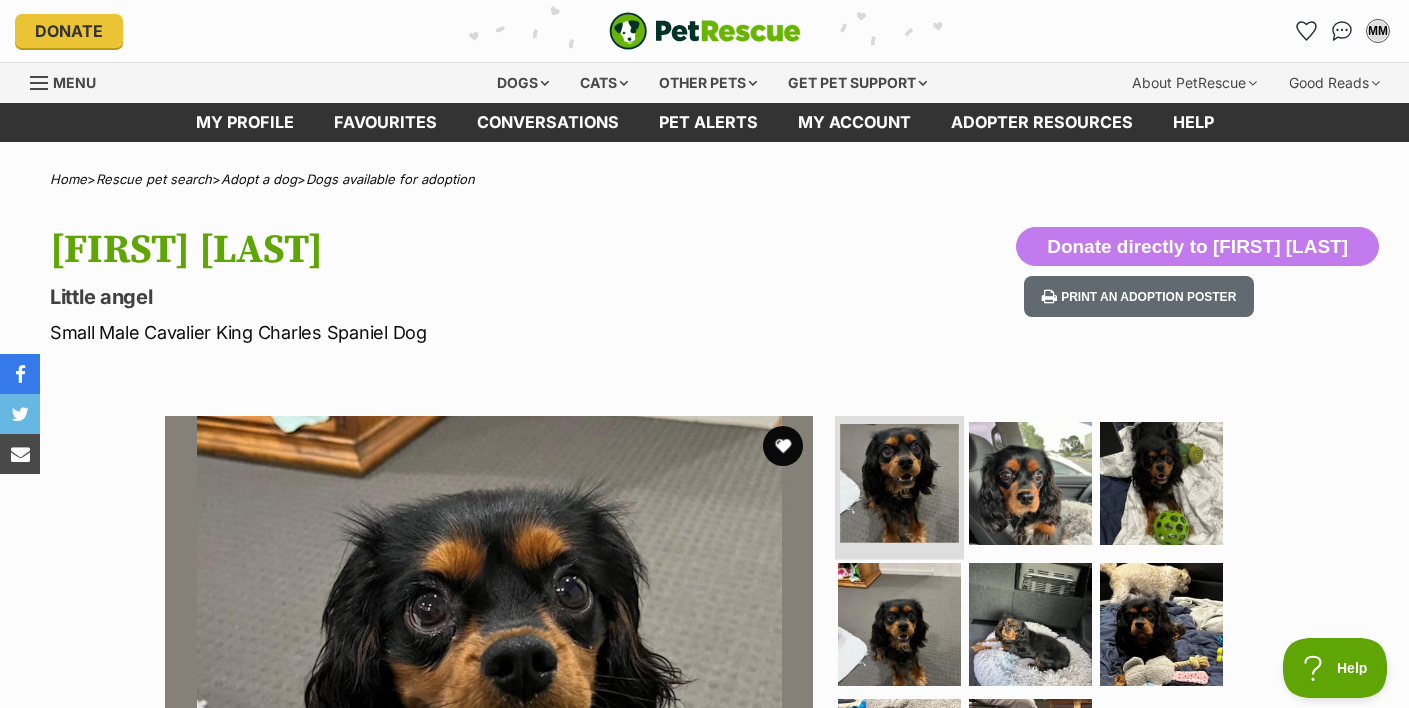 click at bounding box center (899, 483) 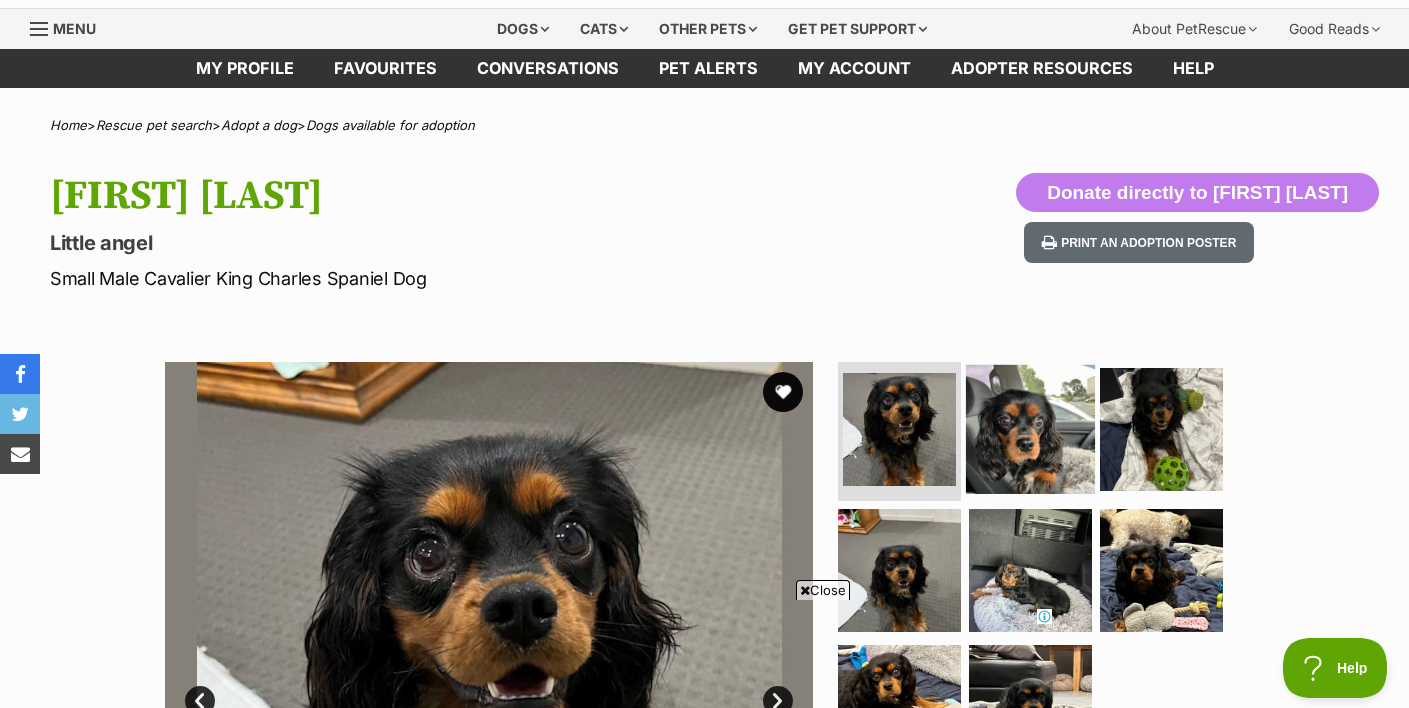 scroll, scrollTop: 0, scrollLeft: 0, axis: both 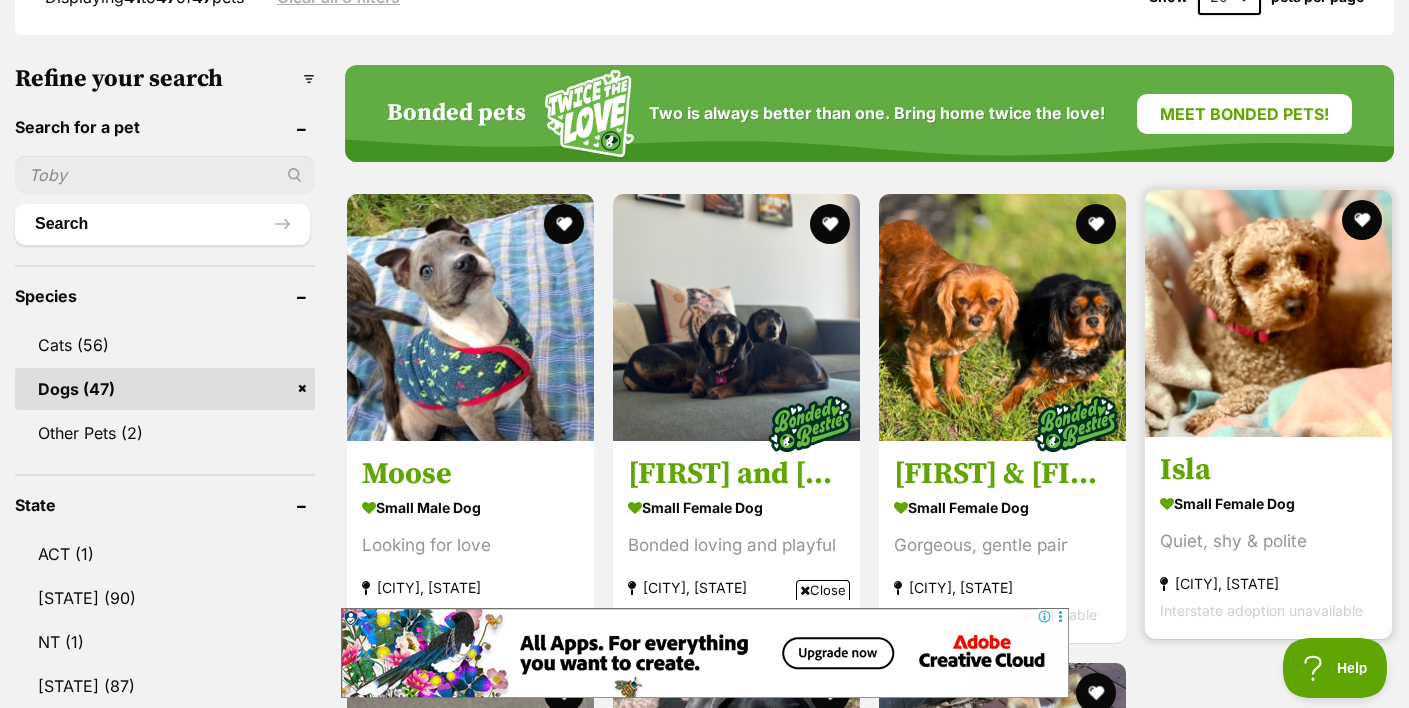 click at bounding box center [1268, 313] 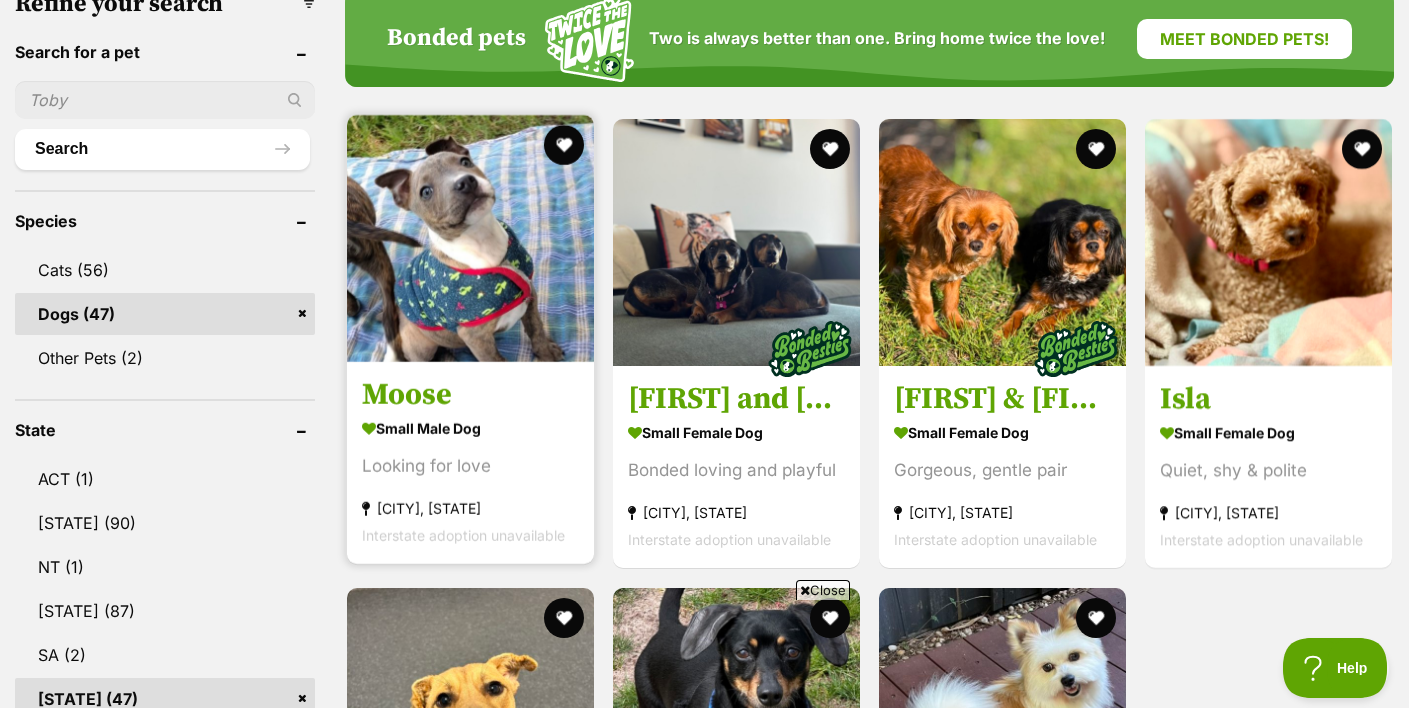 scroll, scrollTop: 0, scrollLeft: 0, axis: both 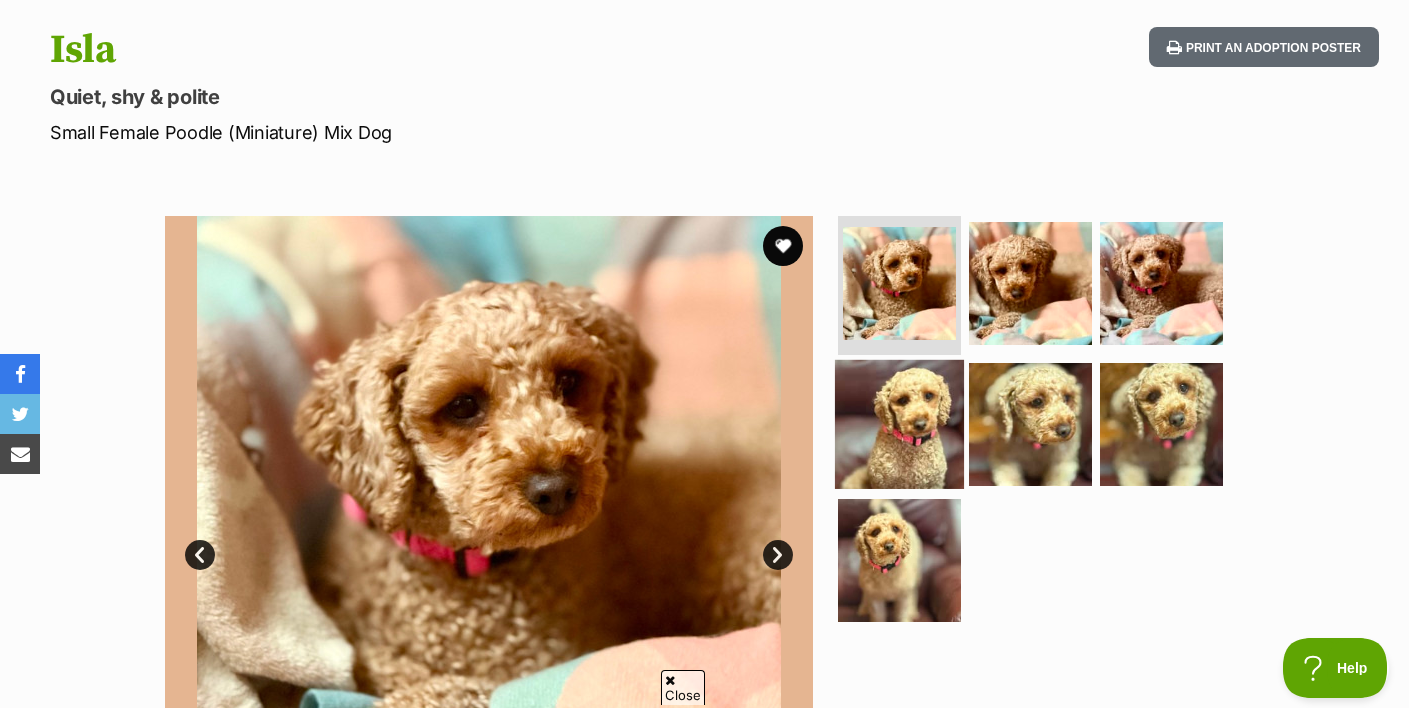 click at bounding box center [899, 424] 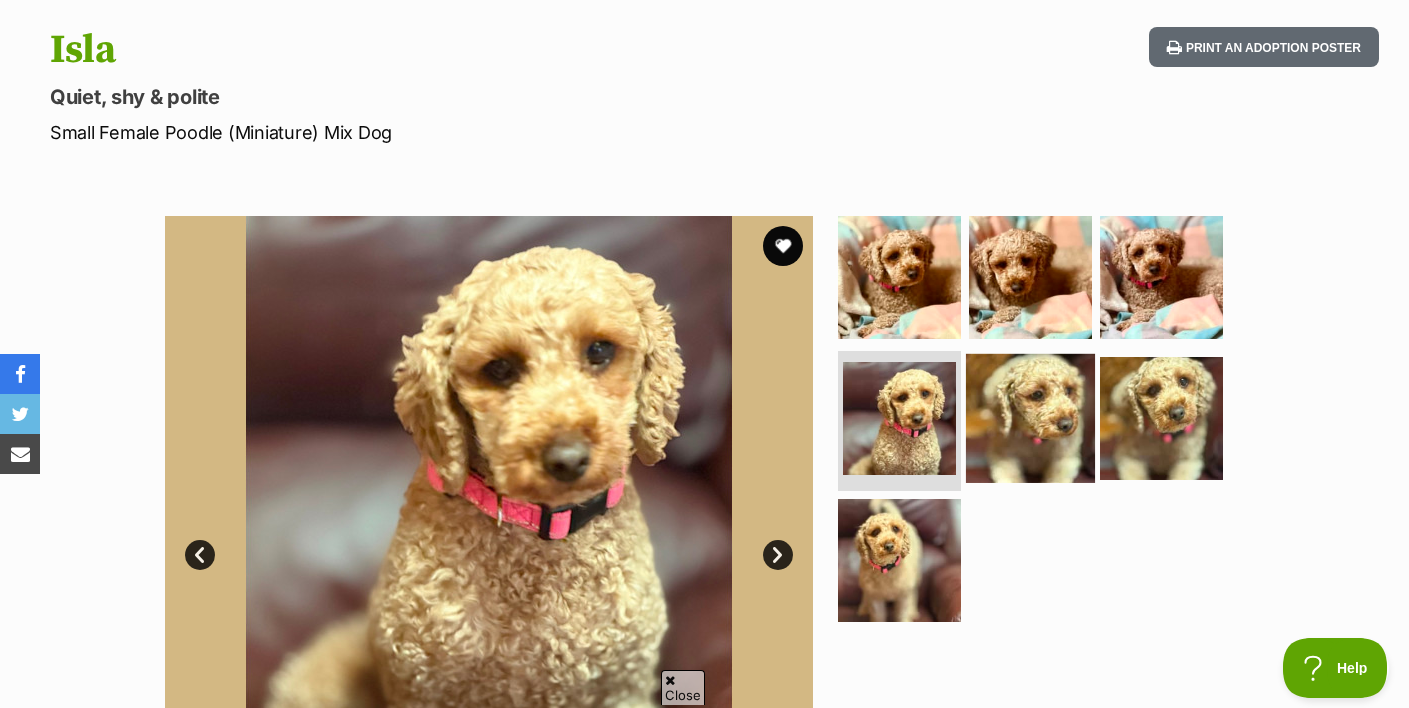 scroll, scrollTop: 0, scrollLeft: 0, axis: both 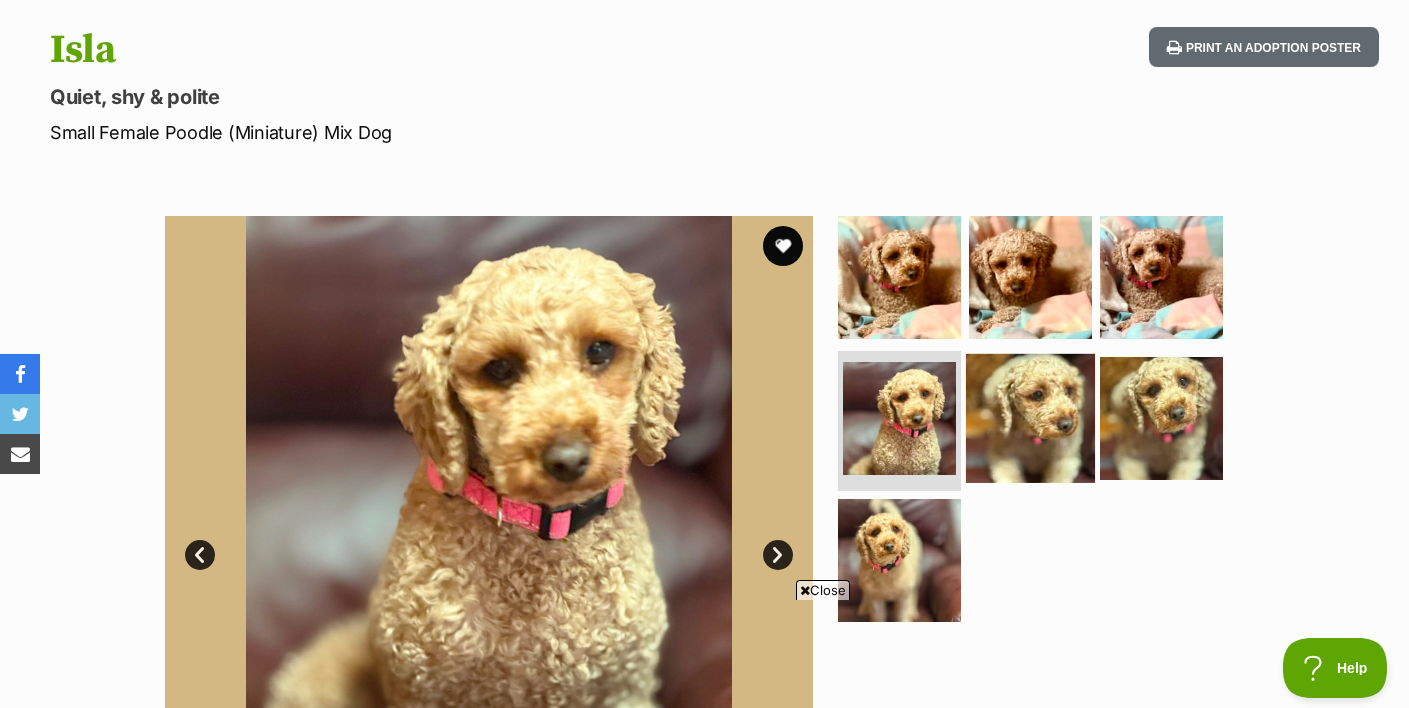 click at bounding box center (1030, 418) 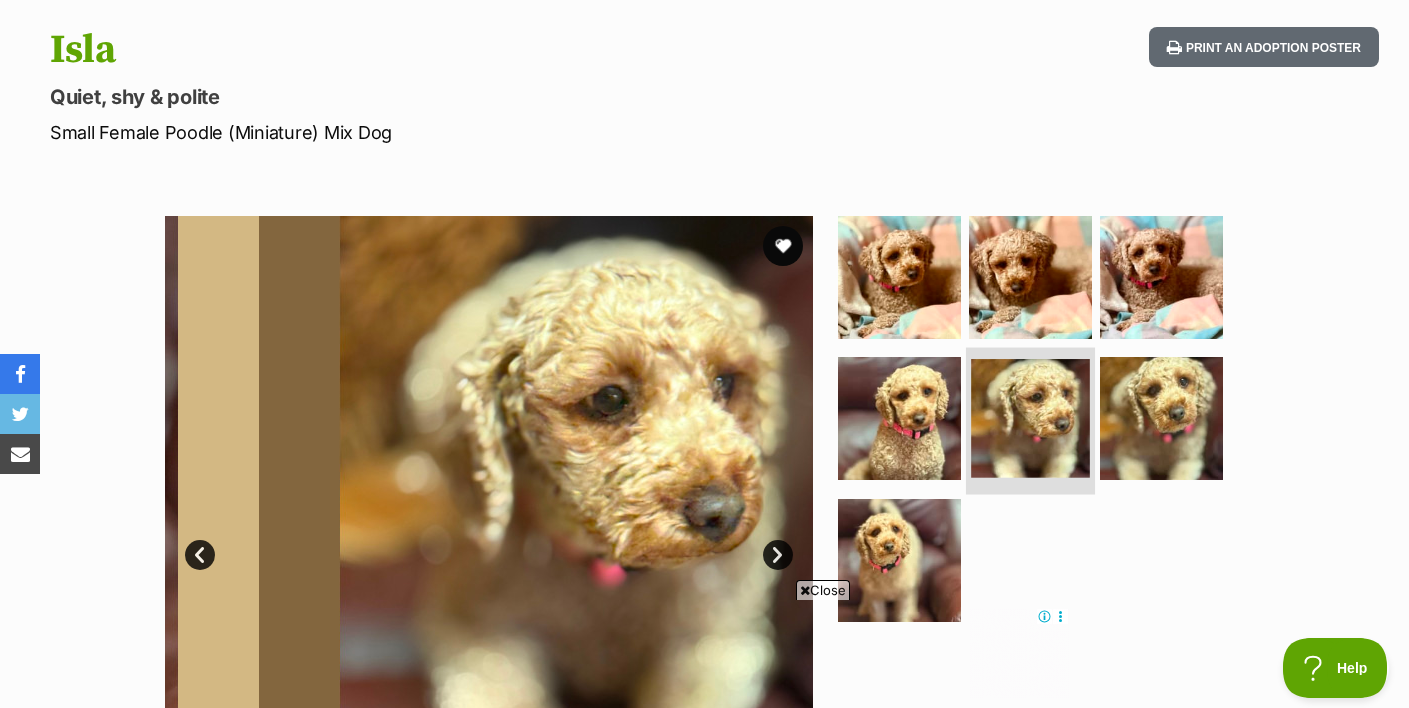 scroll, scrollTop: 0, scrollLeft: 0, axis: both 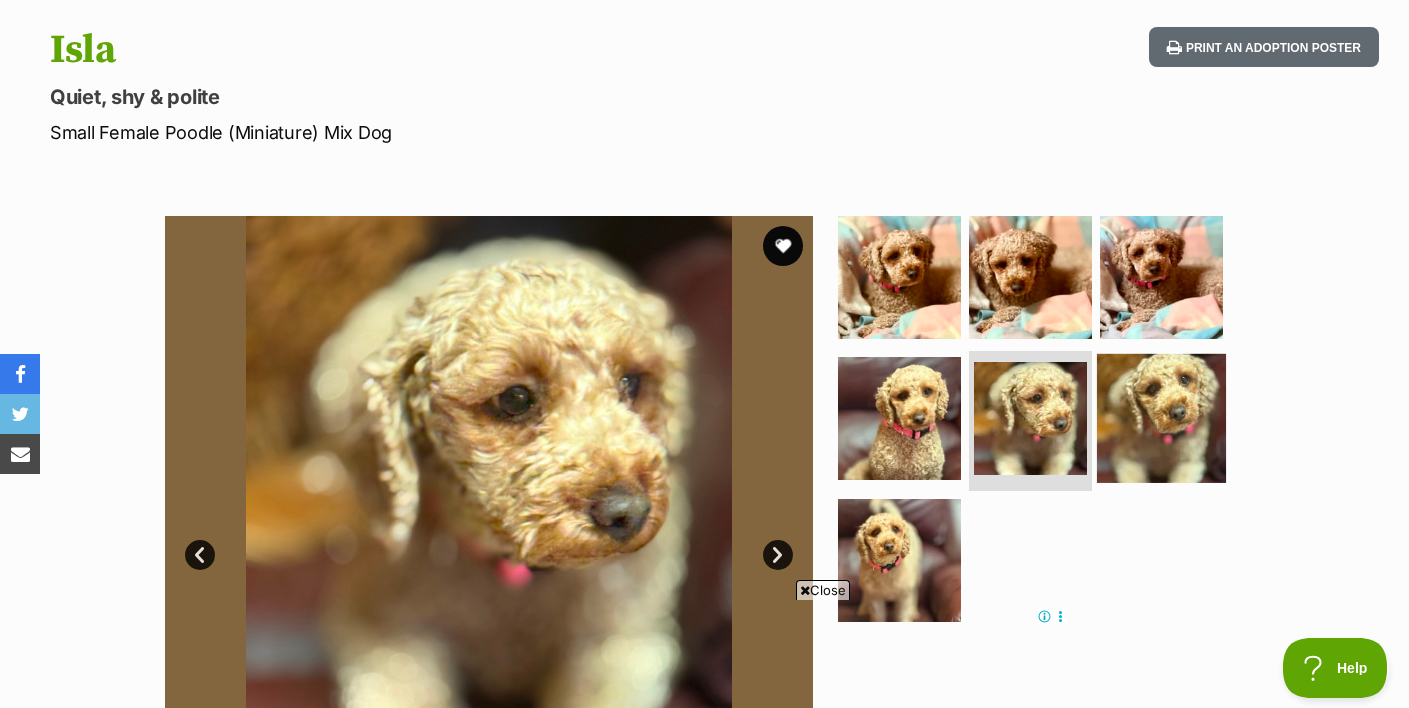 click at bounding box center (1161, 418) 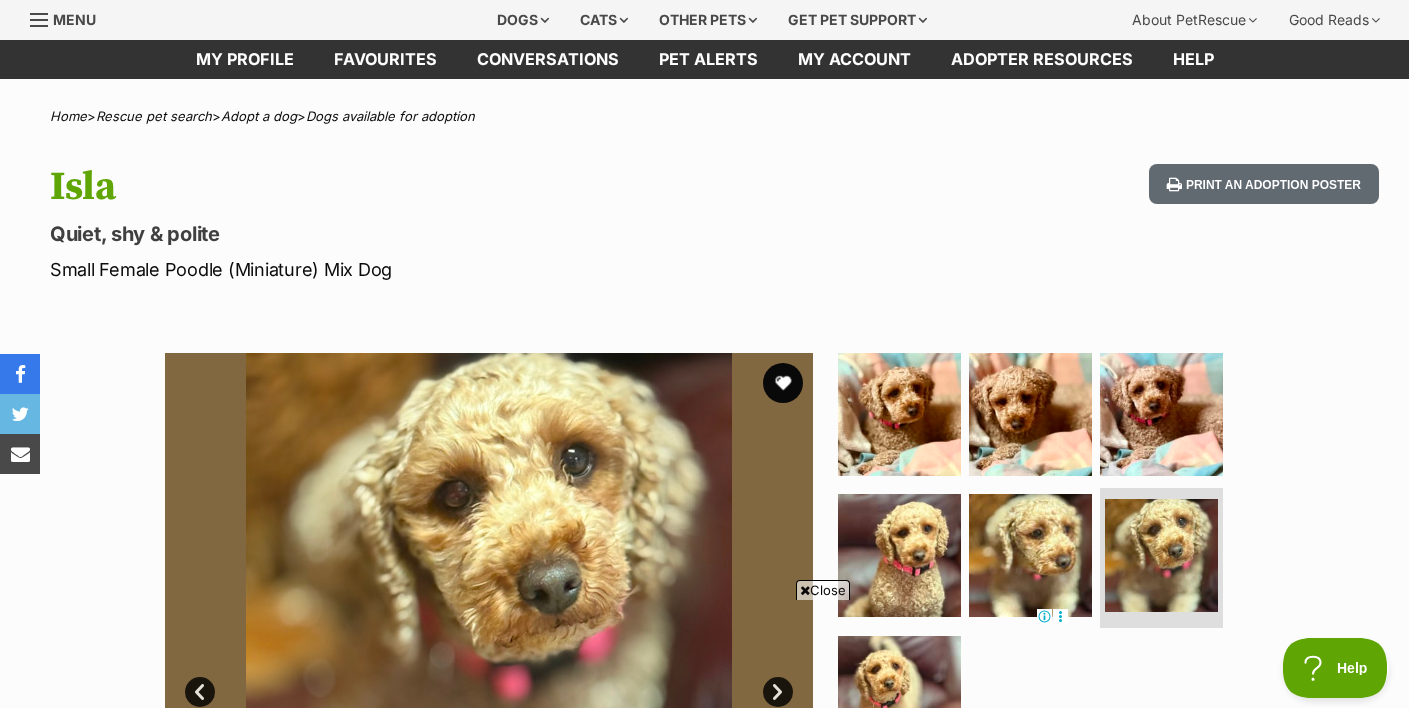 scroll, scrollTop: 0, scrollLeft: 0, axis: both 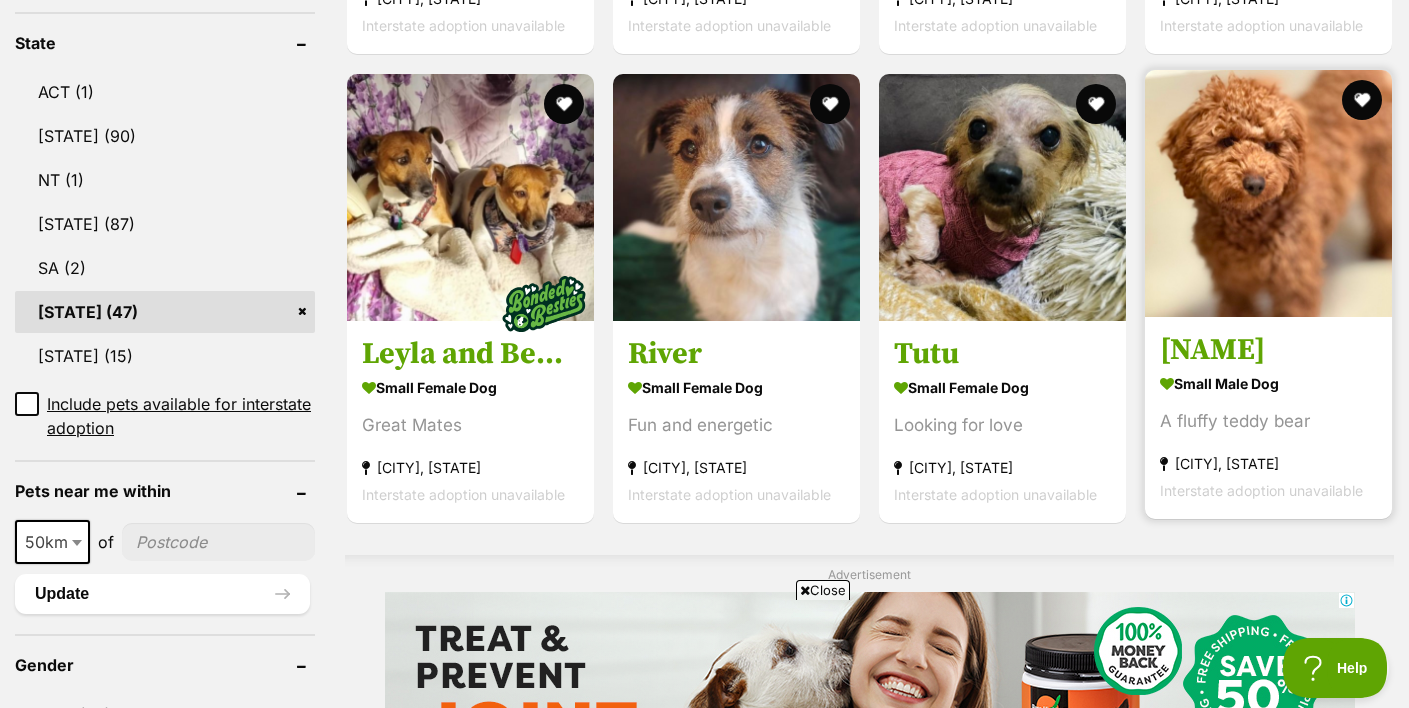 click at bounding box center (1268, 193) 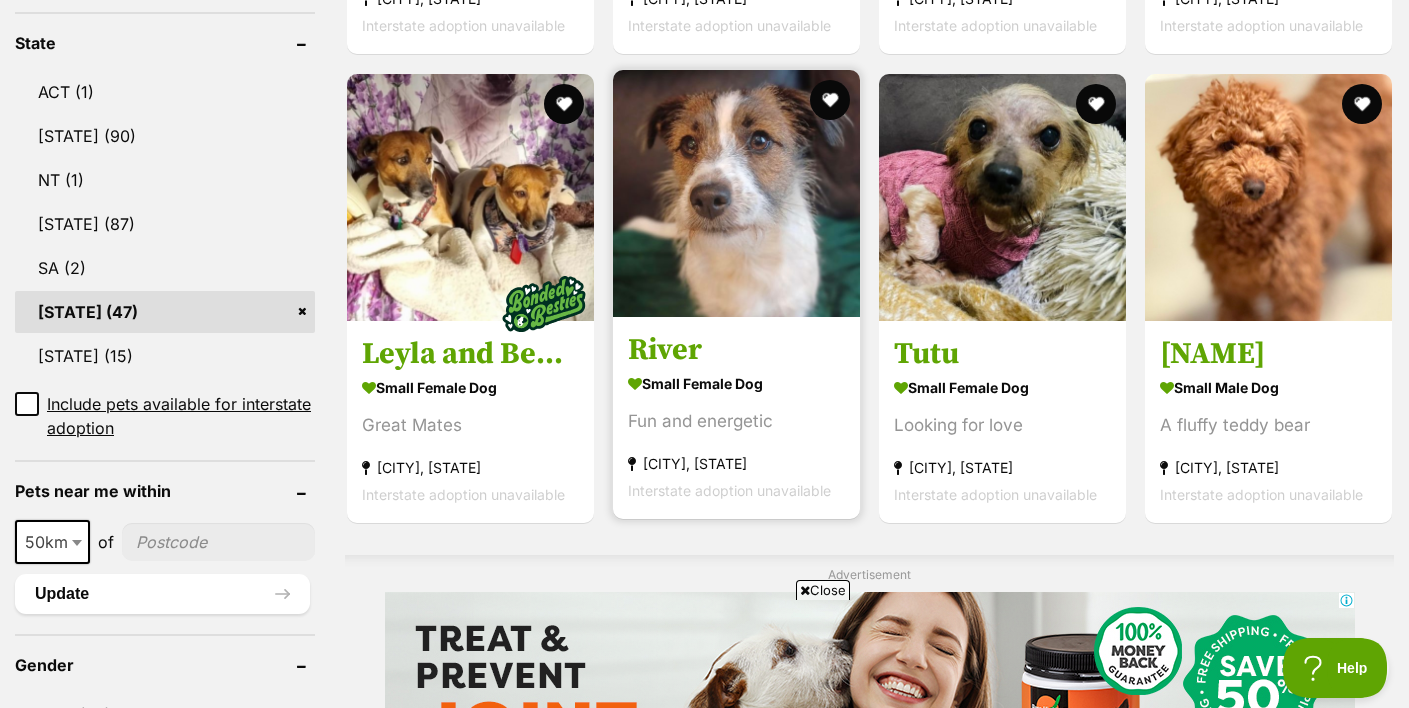 click on "River
small female Dog
Fun and energetic
Dromana, VIC
Interstate adoption unavailable" at bounding box center (736, 417) 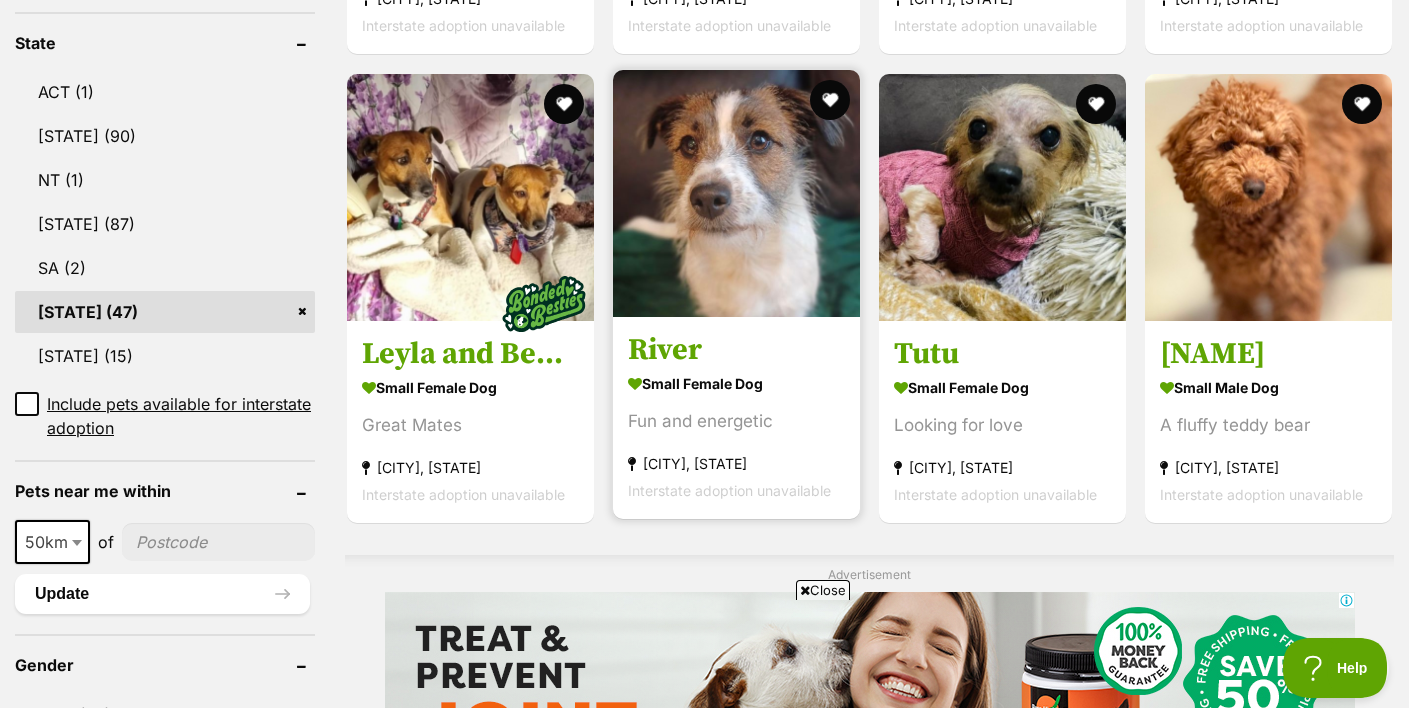 scroll, scrollTop: 0, scrollLeft: 0, axis: both 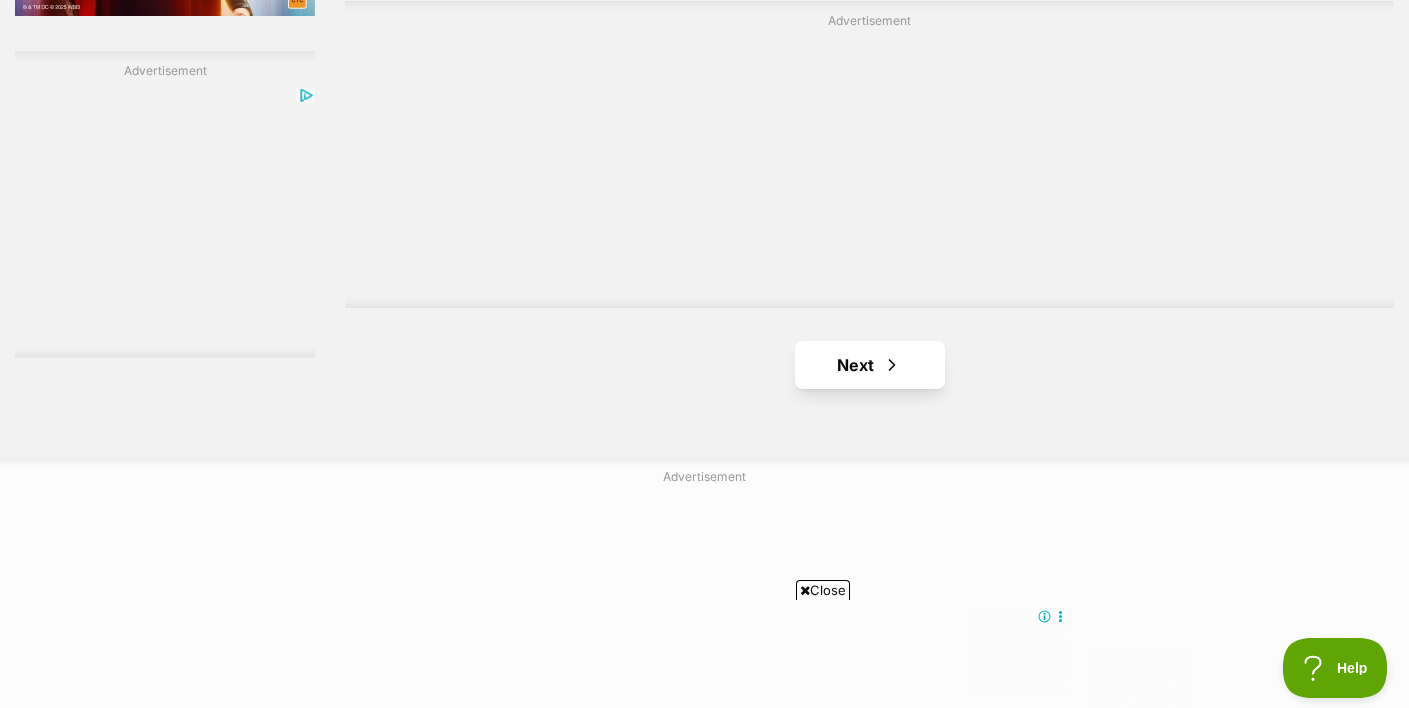 click on "Next" at bounding box center (870, 365) 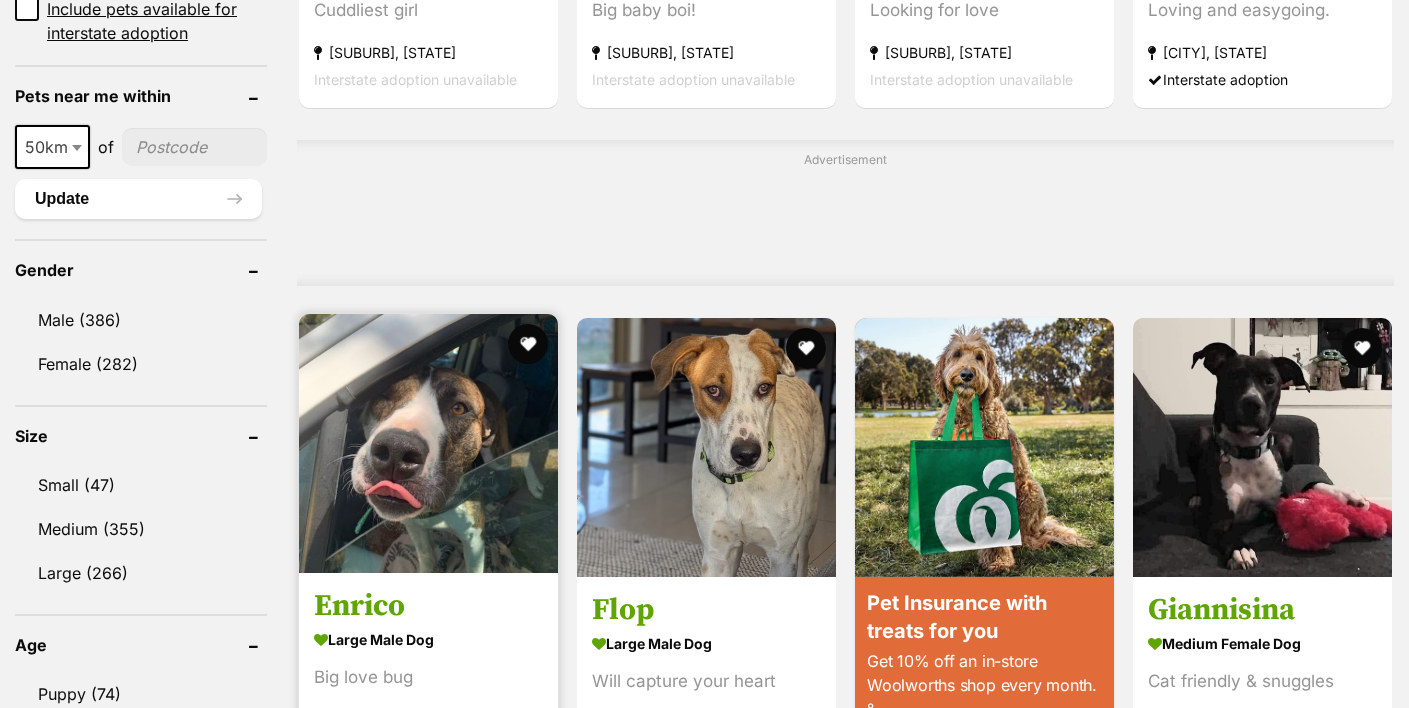 scroll, scrollTop: 1433, scrollLeft: 0, axis: vertical 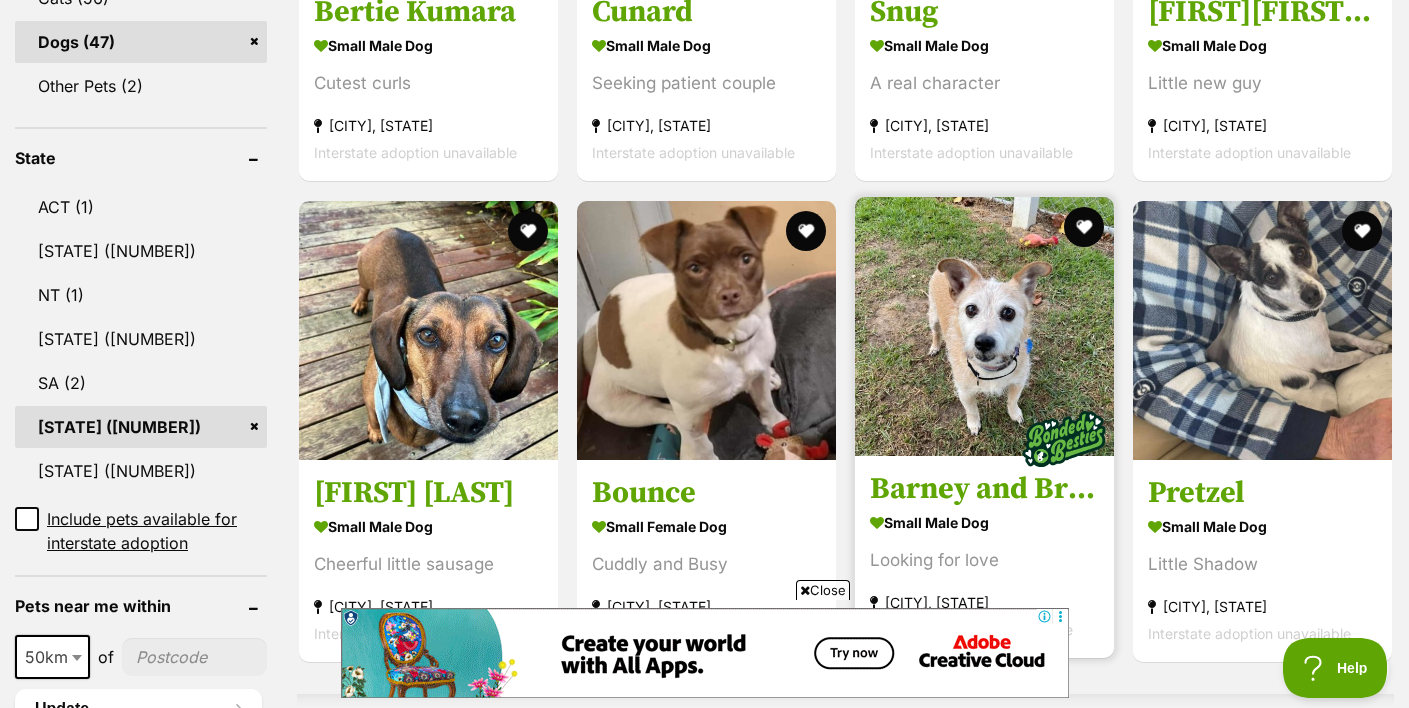 click at bounding box center (1064, 439) 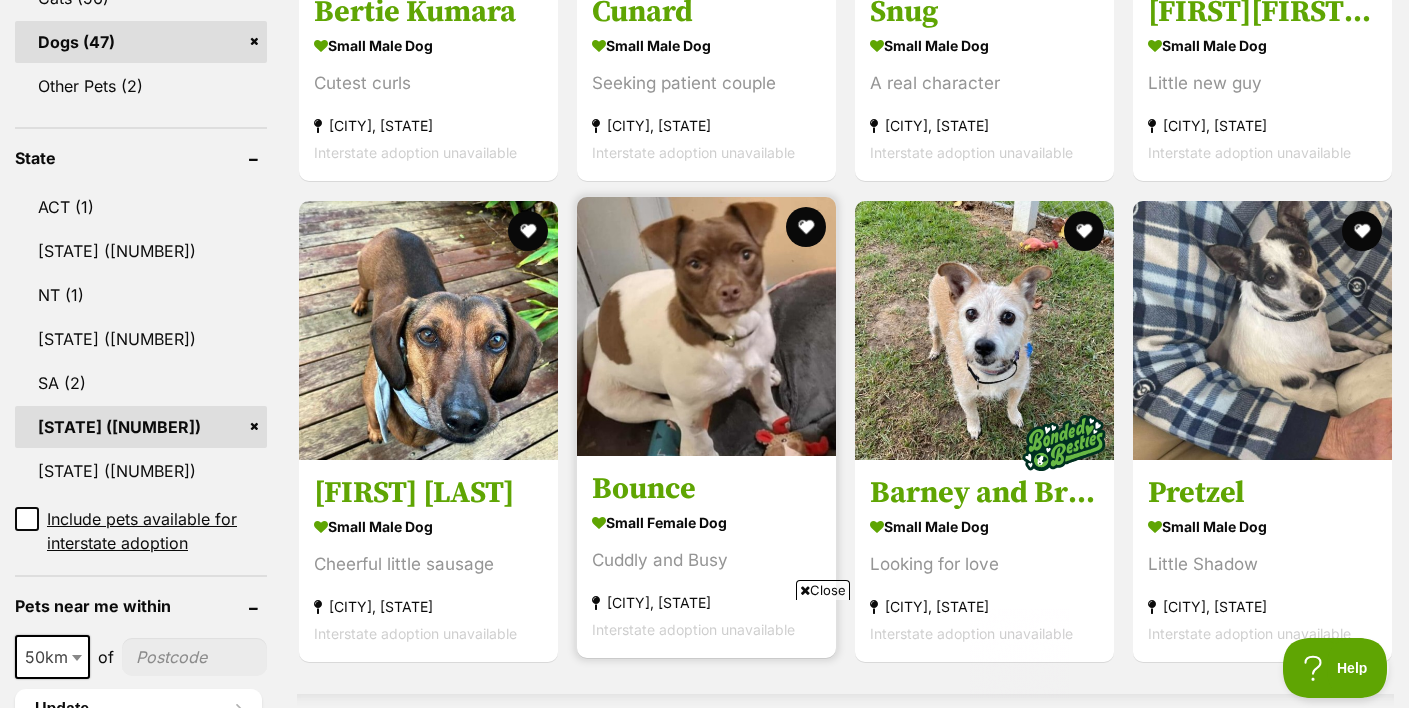 scroll, scrollTop: 0, scrollLeft: 0, axis: both 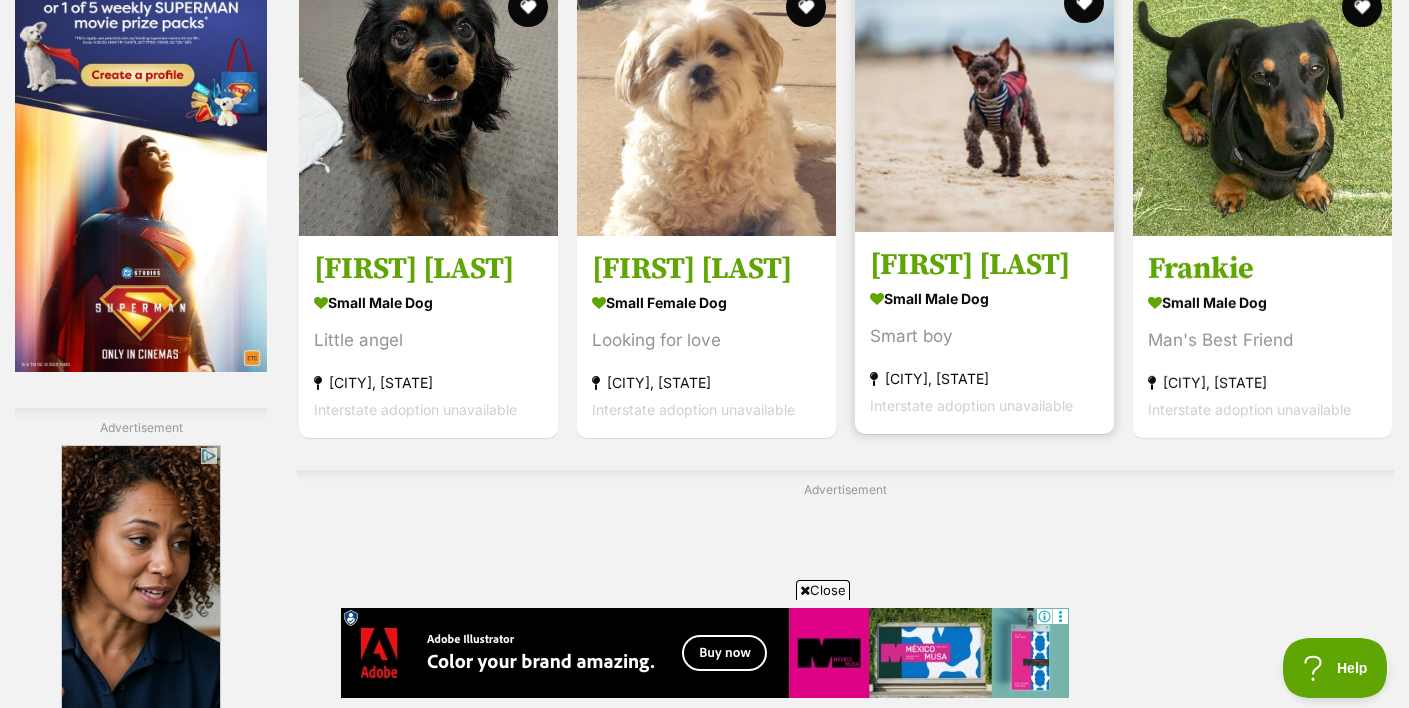 click at bounding box center [984, 102] 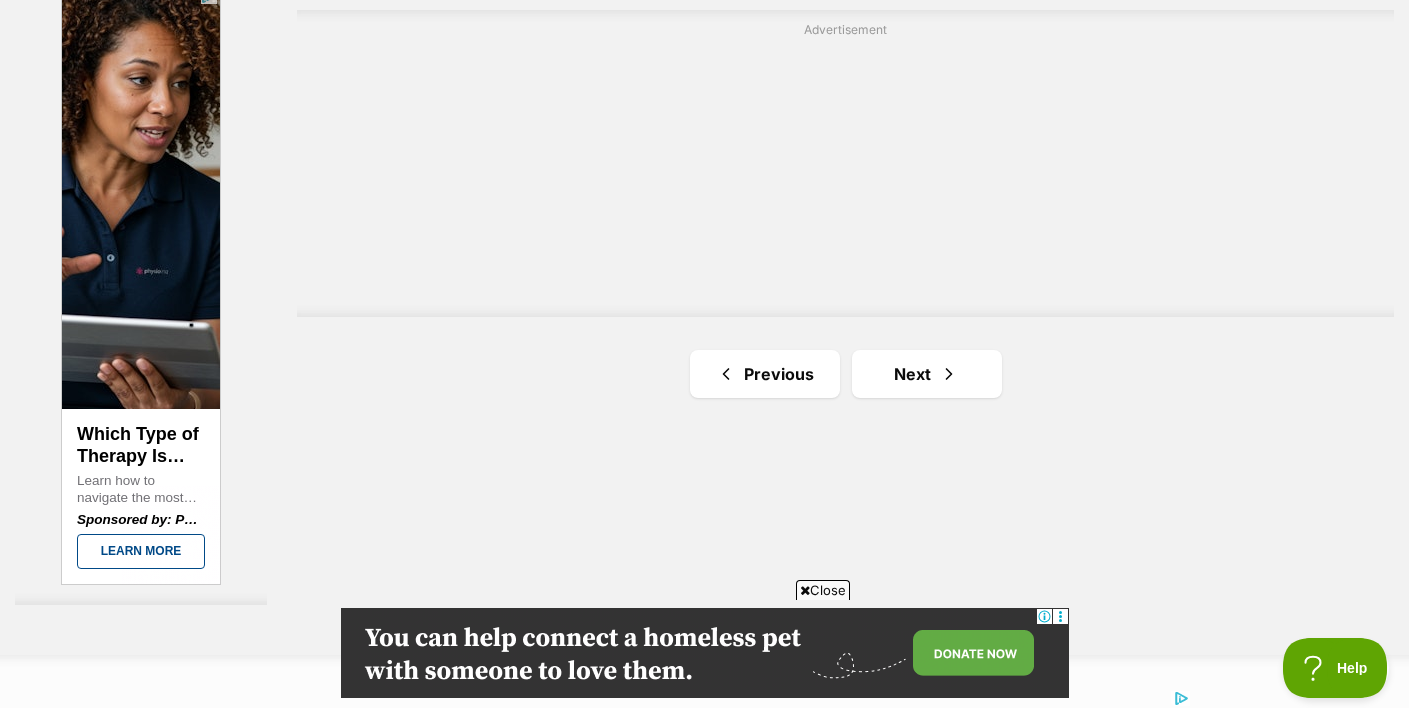 scroll, scrollTop: 3622, scrollLeft: 0, axis: vertical 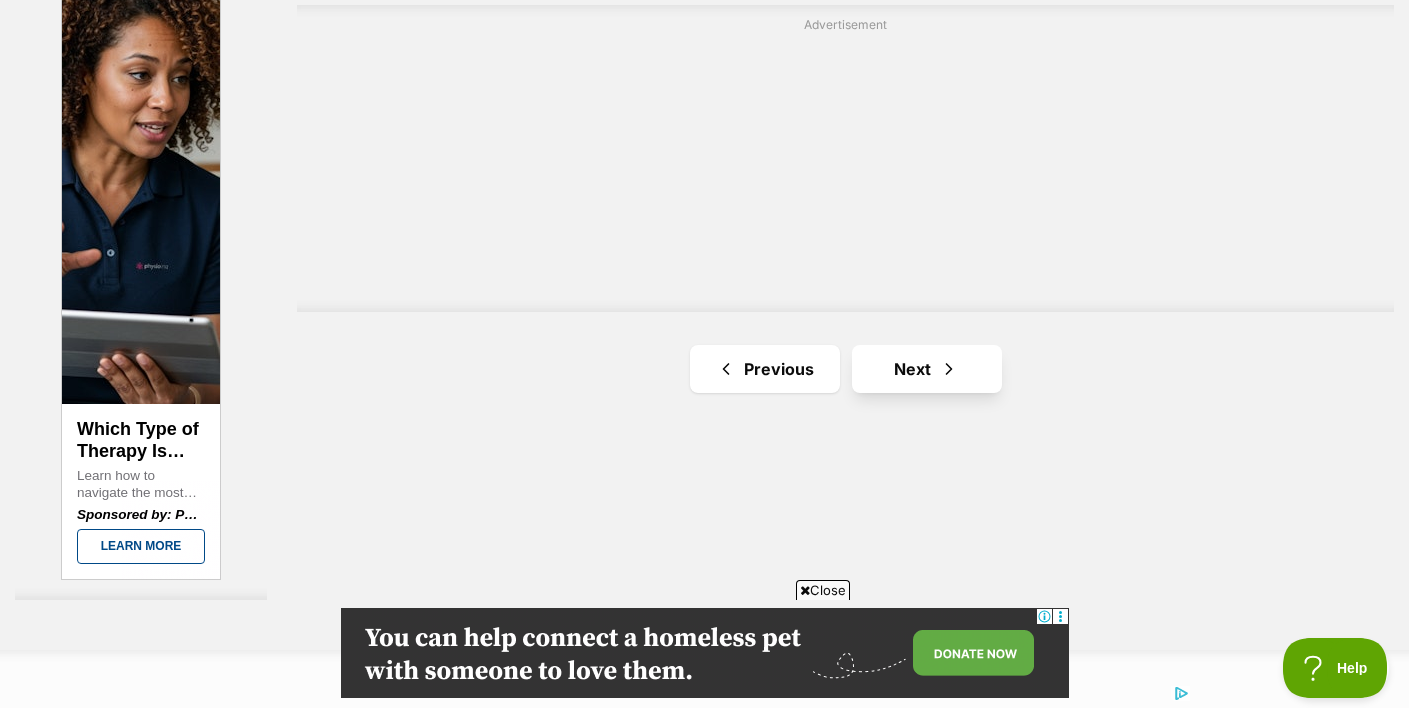 click on "Next" at bounding box center (927, 369) 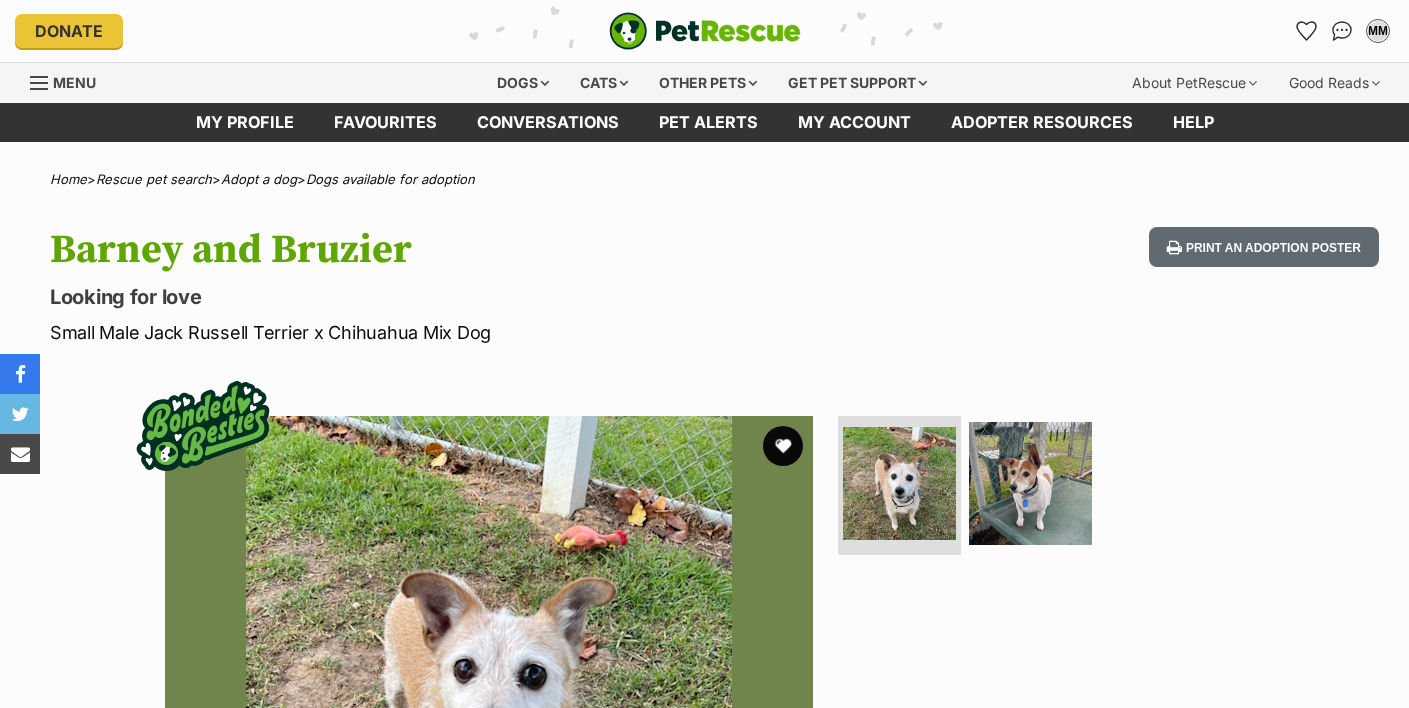 scroll, scrollTop: 389, scrollLeft: 0, axis: vertical 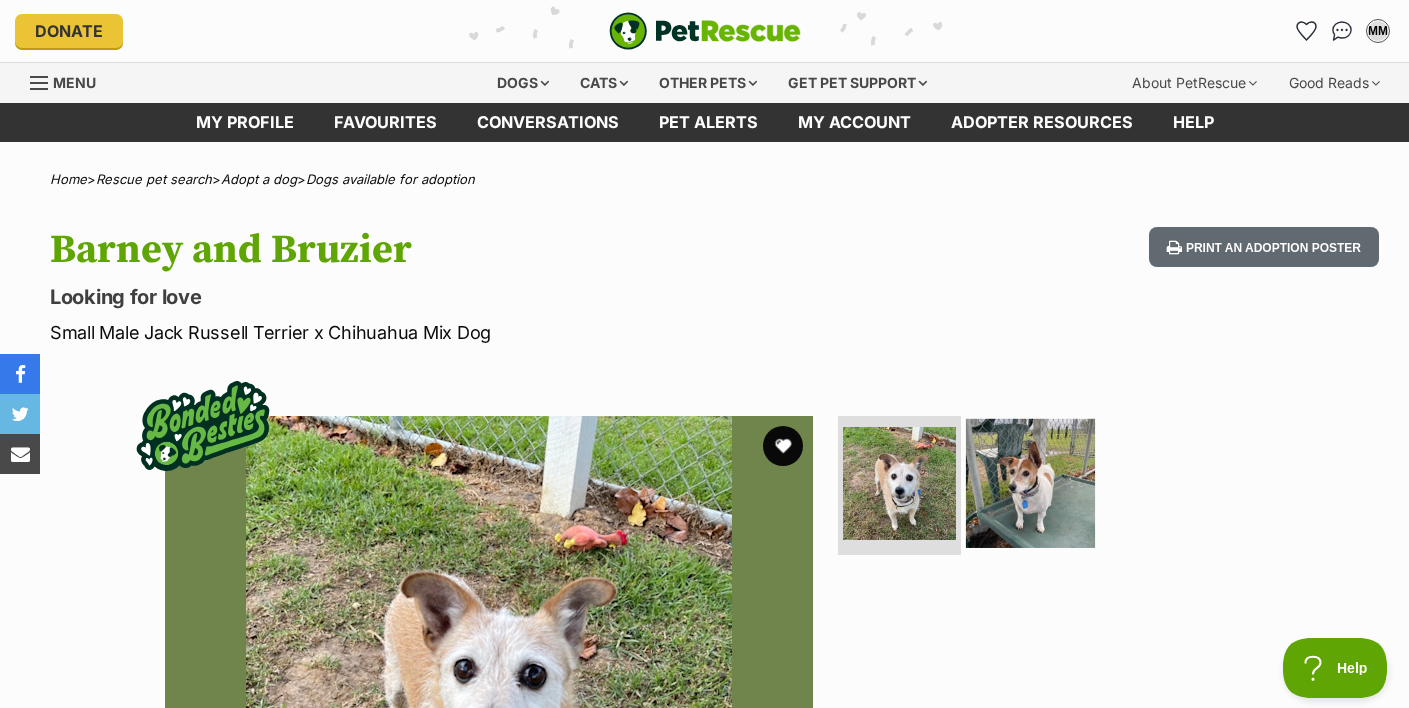 click at bounding box center (1030, 482) 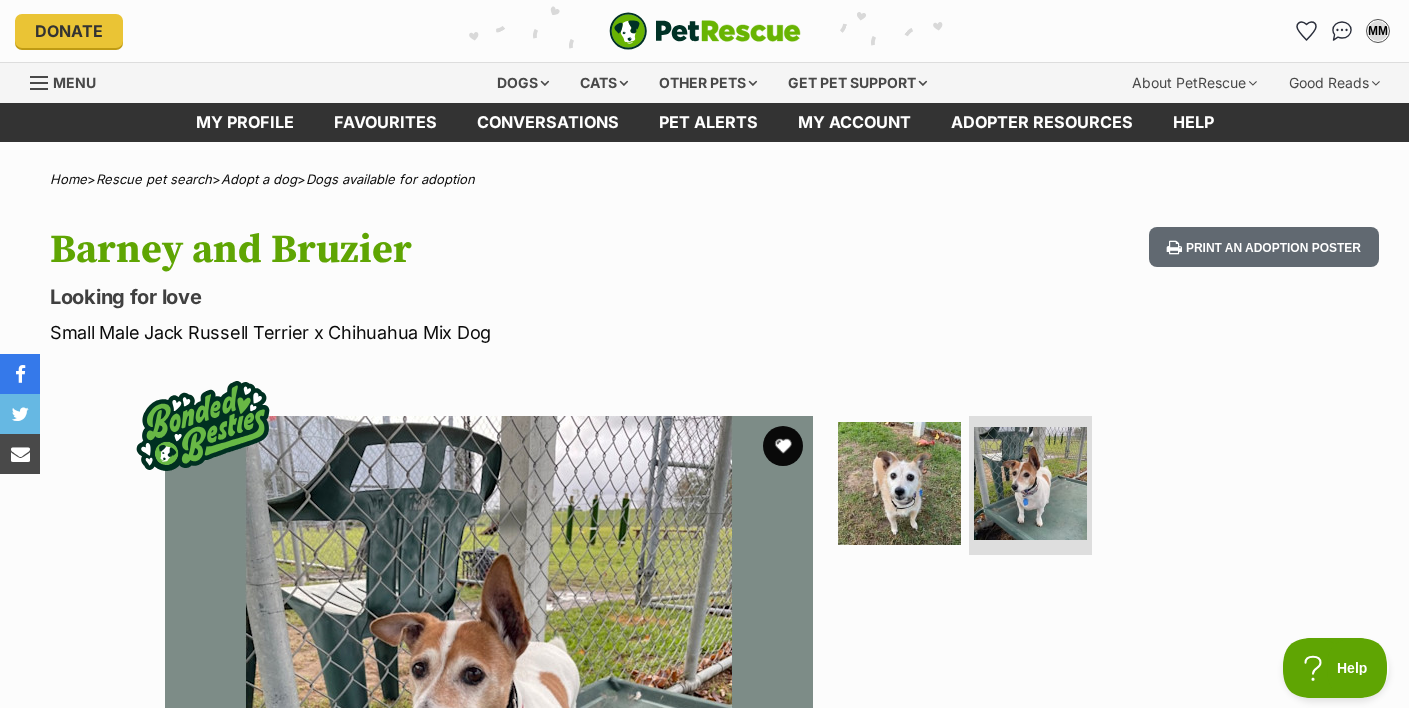 scroll, scrollTop: 0, scrollLeft: 0, axis: both 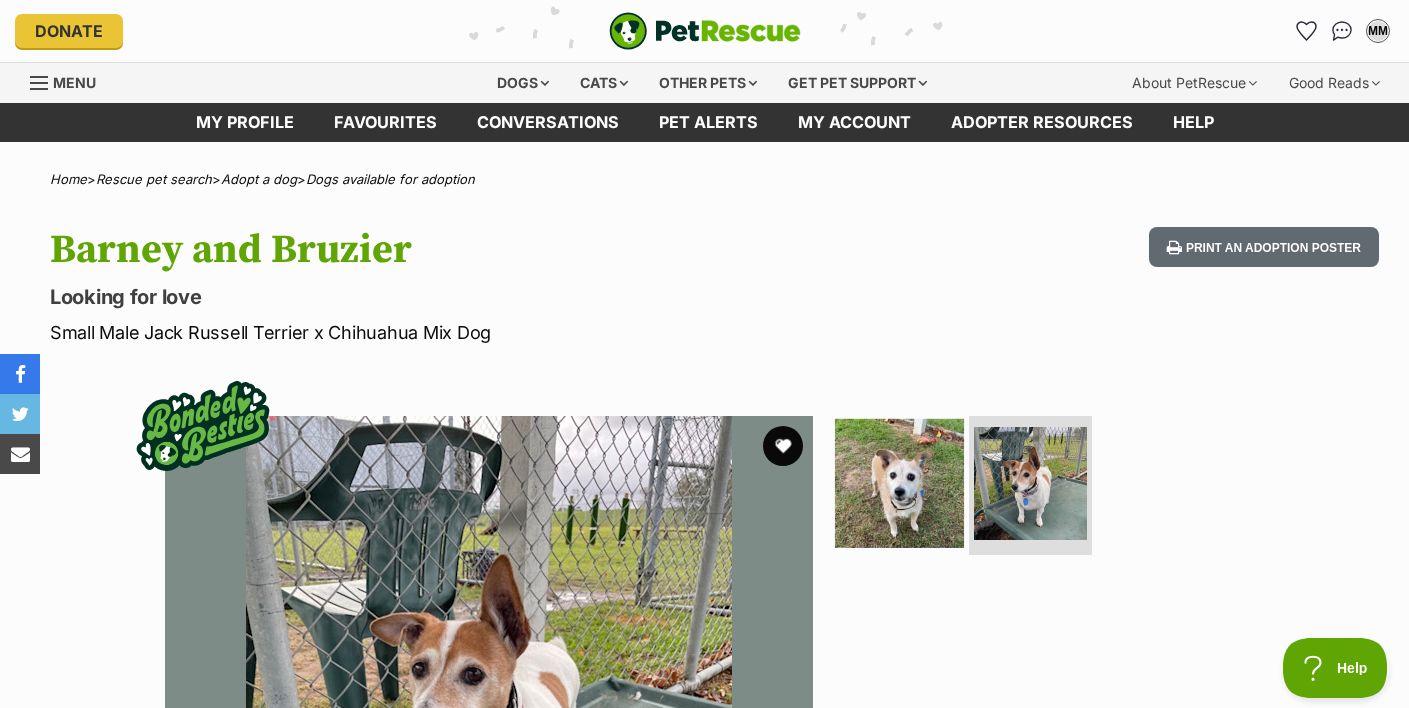 click at bounding box center [899, 482] 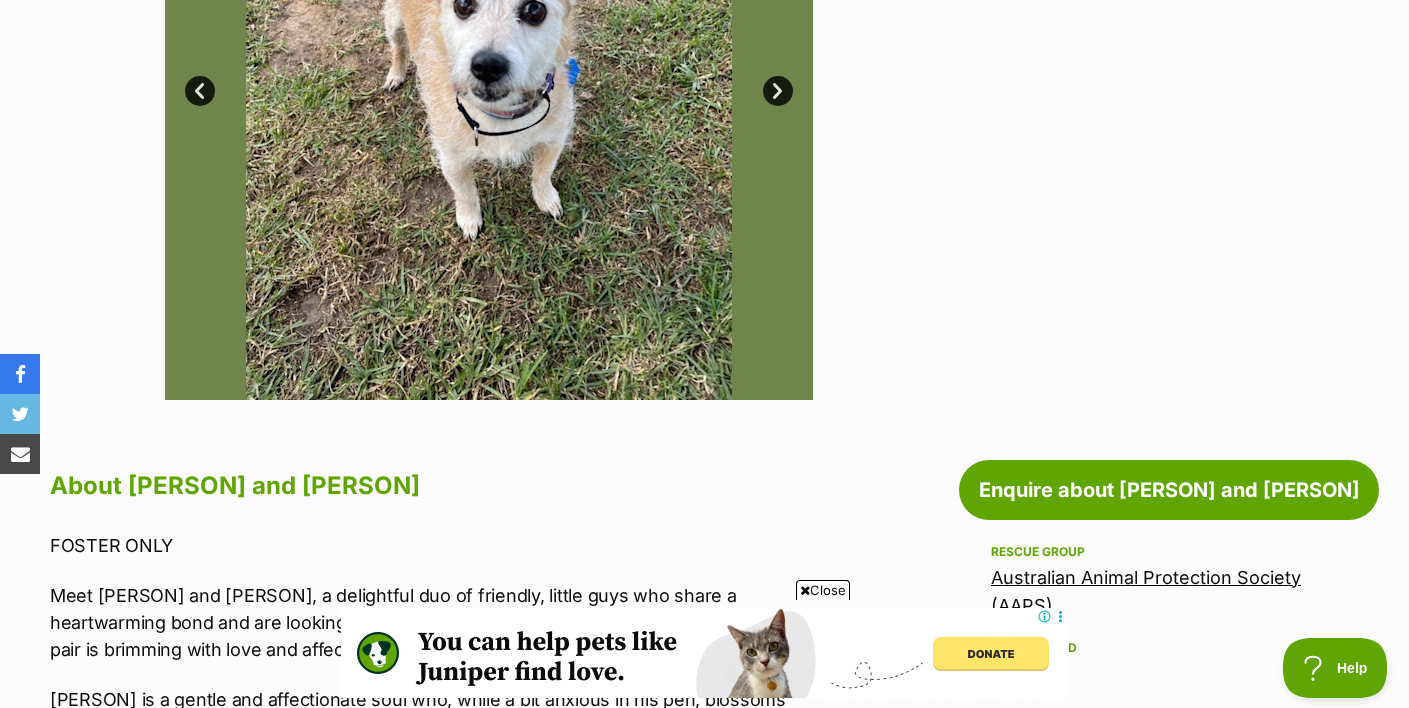 scroll, scrollTop: 988, scrollLeft: 0, axis: vertical 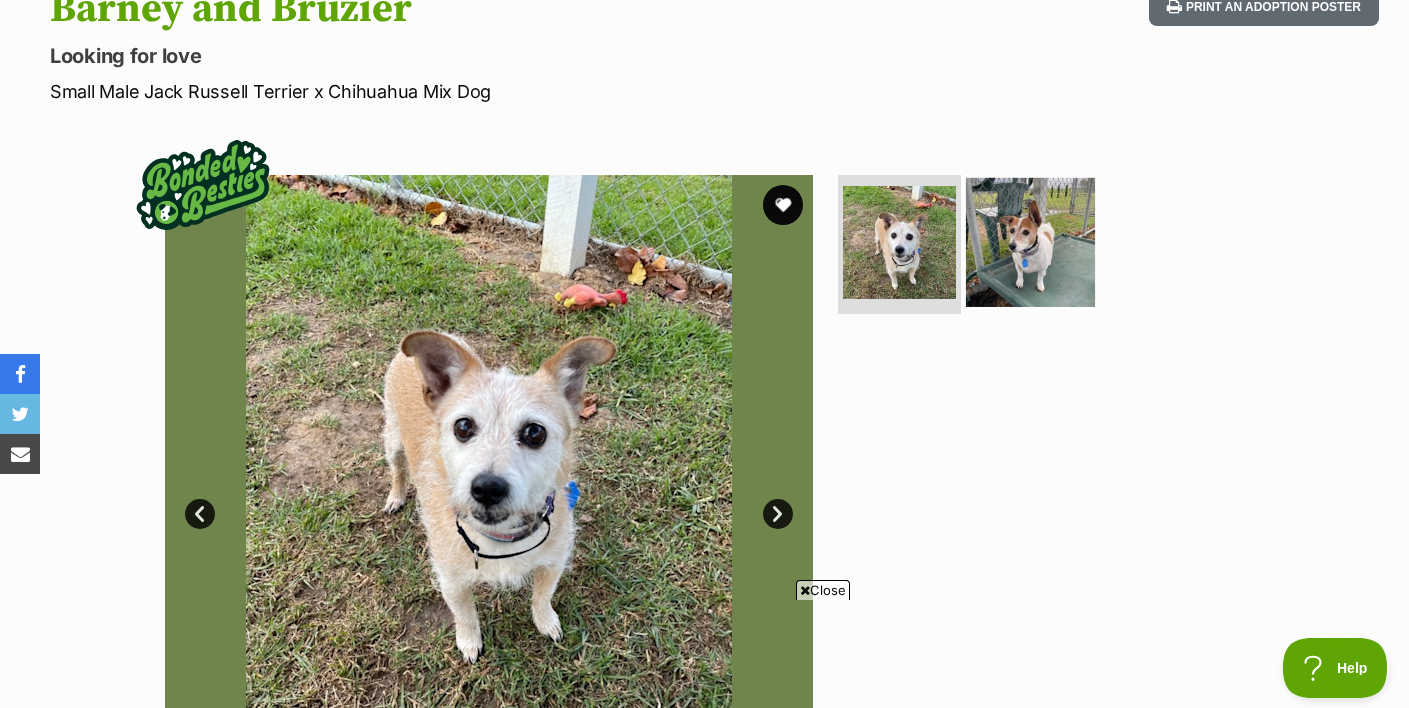 click at bounding box center (1030, 241) 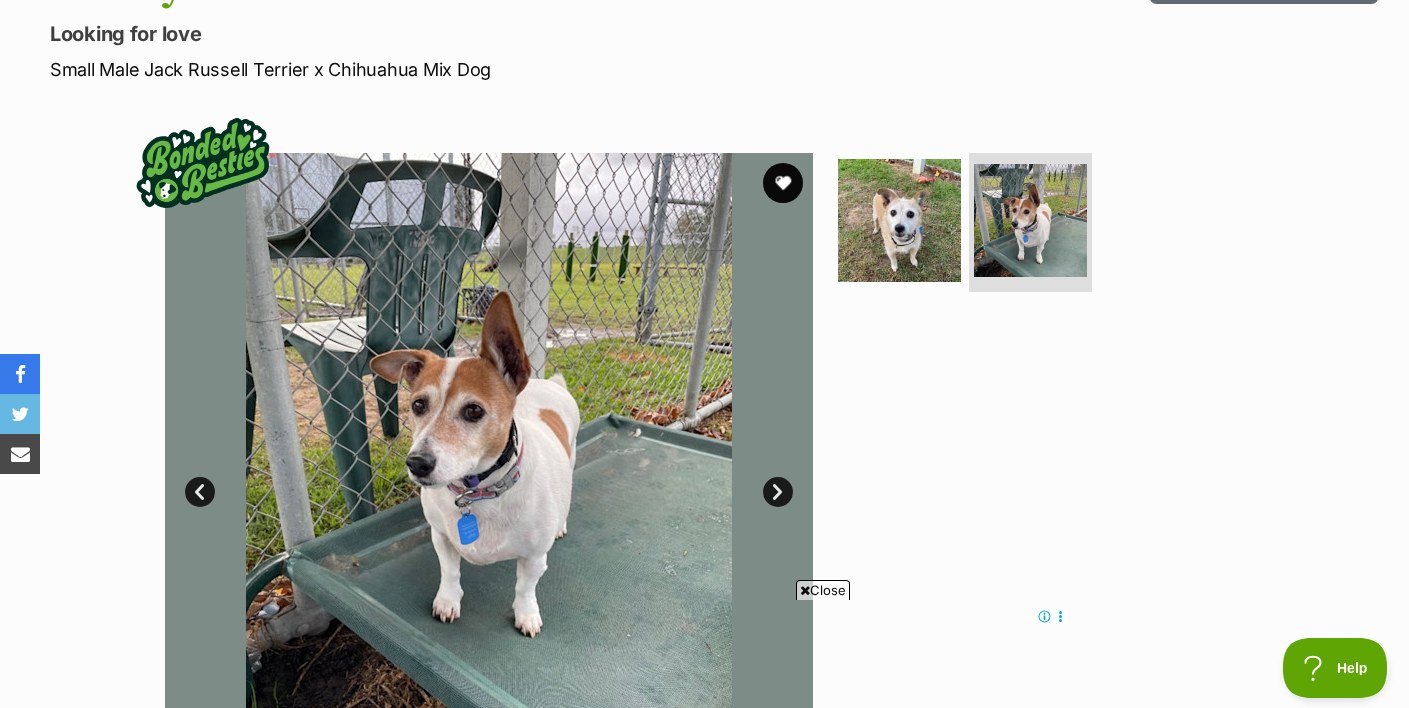 scroll, scrollTop: 205, scrollLeft: 0, axis: vertical 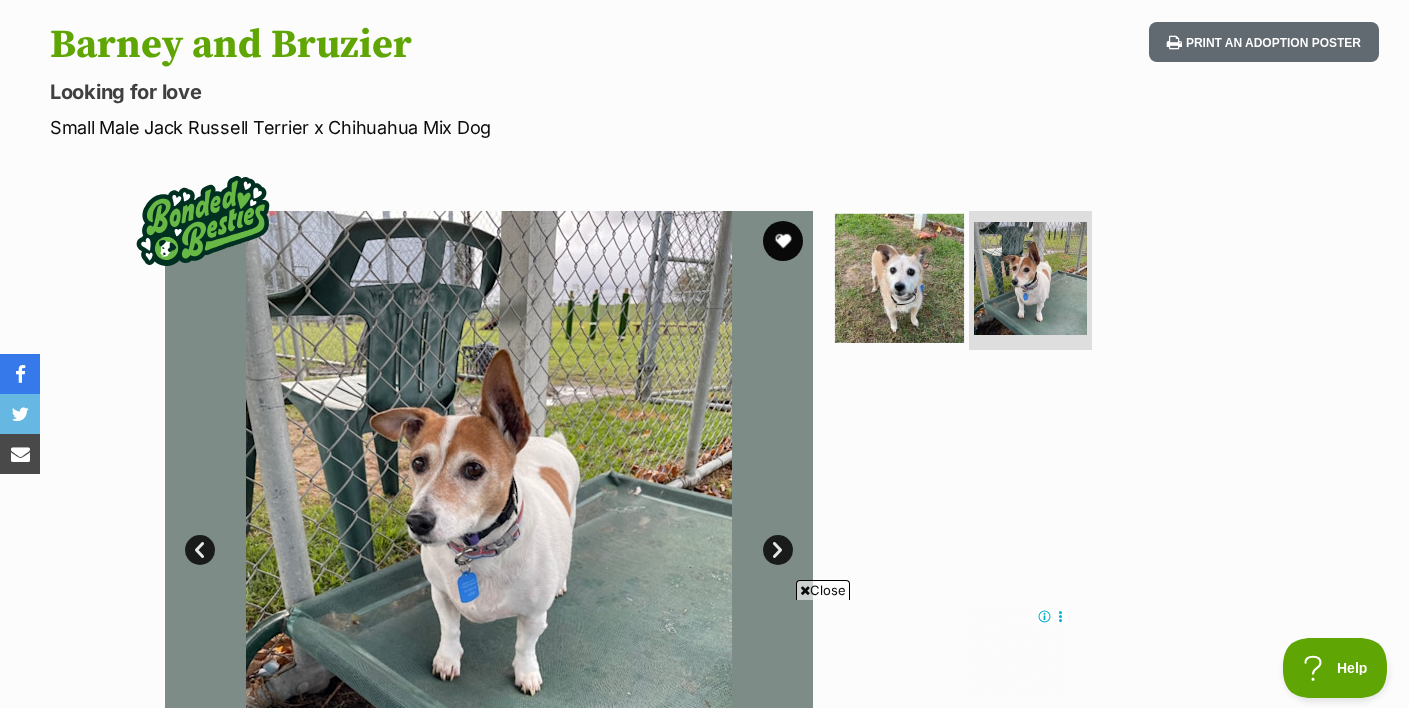click at bounding box center [899, 277] 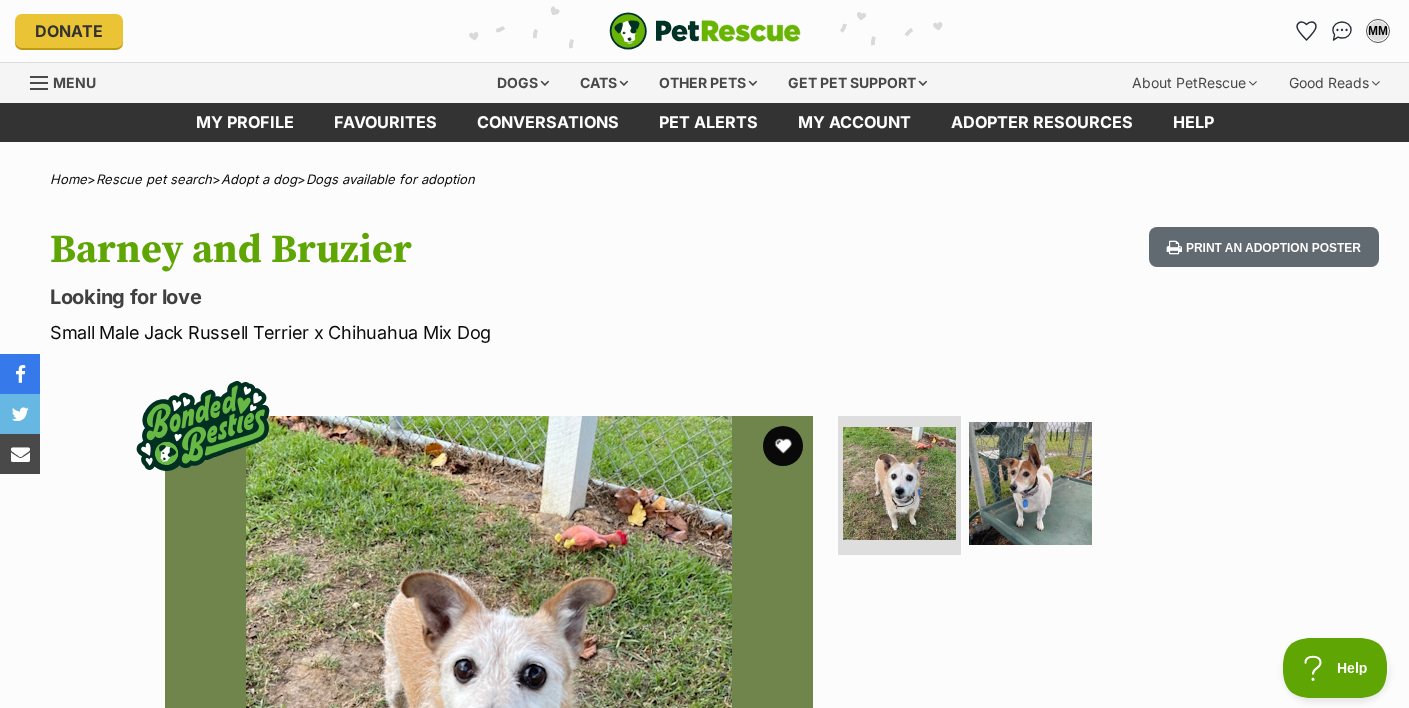 scroll, scrollTop: 0, scrollLeft: 0, axis: both 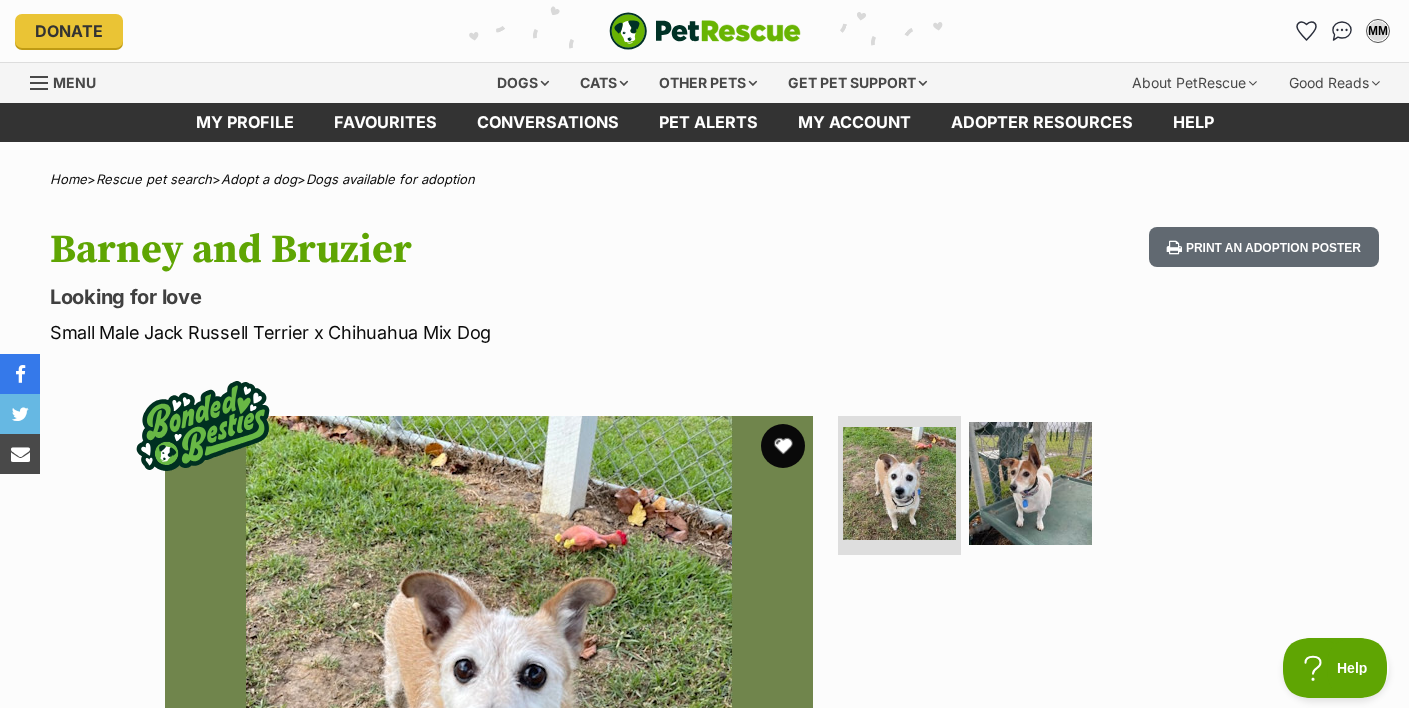 click at bounding box center (783, 446) 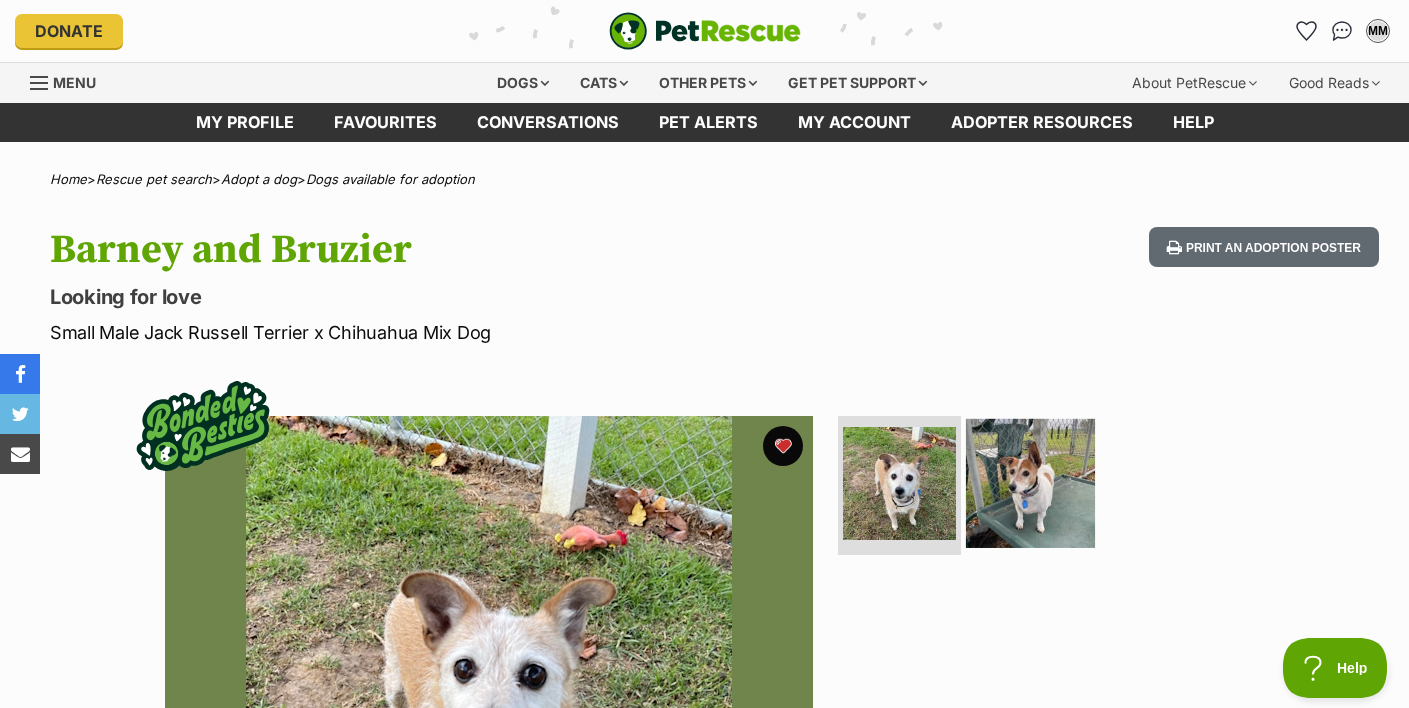 click at bounding box center [1030, 482] 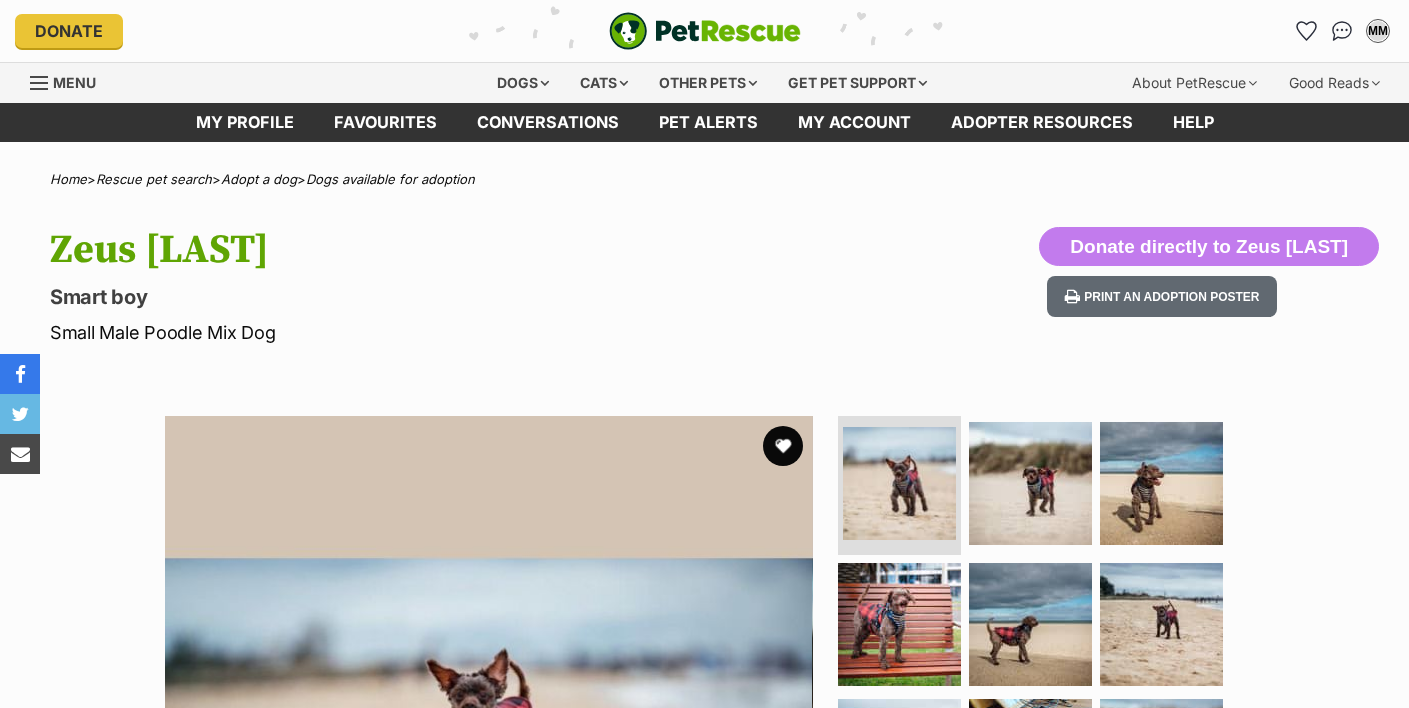 scroll, scrollTop: 0, scrollLeft: 0, axis: both 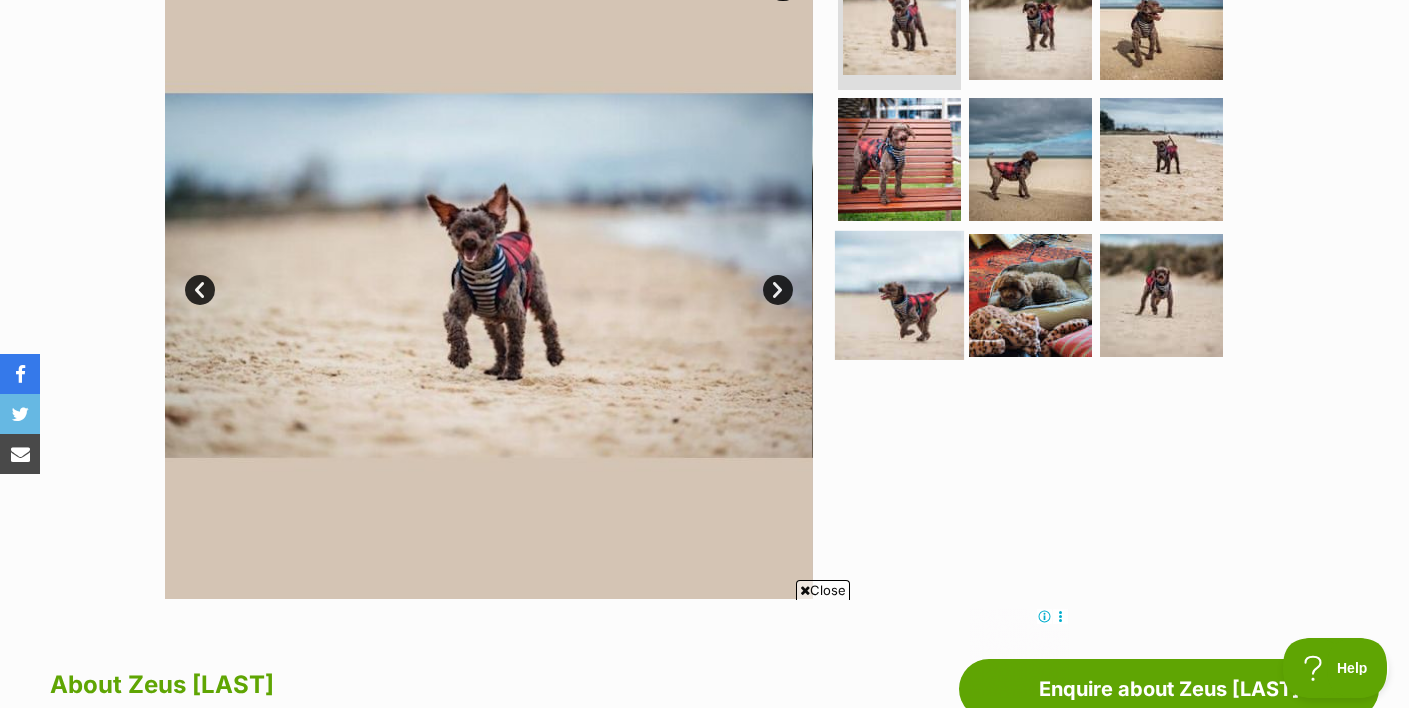 click at bounding box center (899, 295) 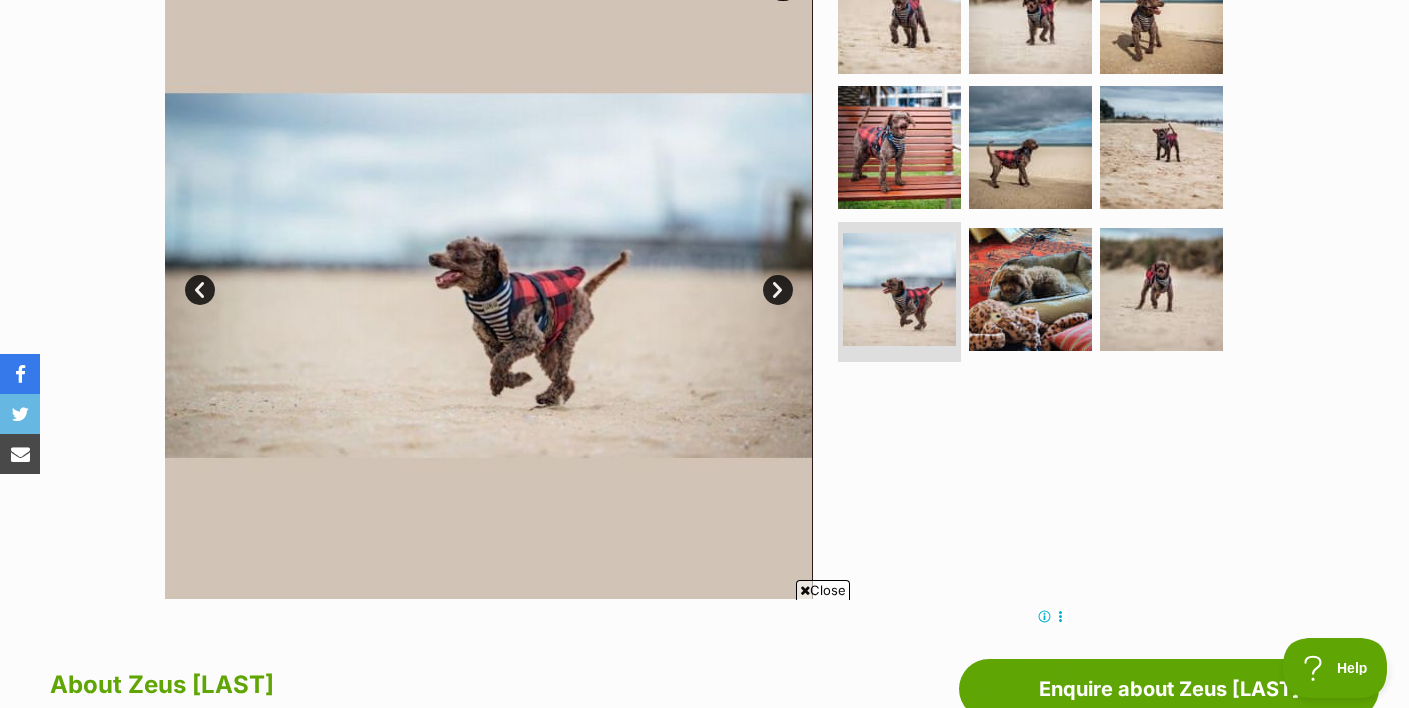 click on "Next" at bounding box center [778, 290] 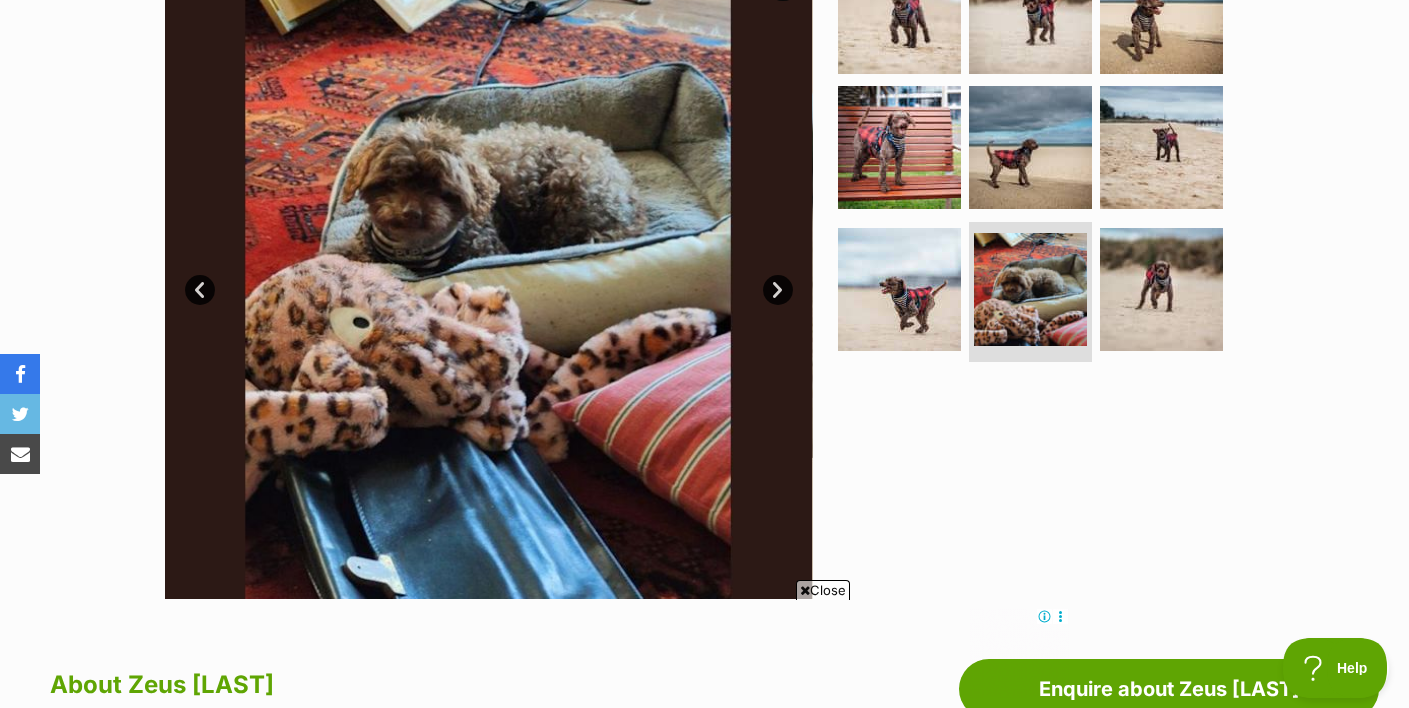 click on "Next" at bounding box center (778, 290) 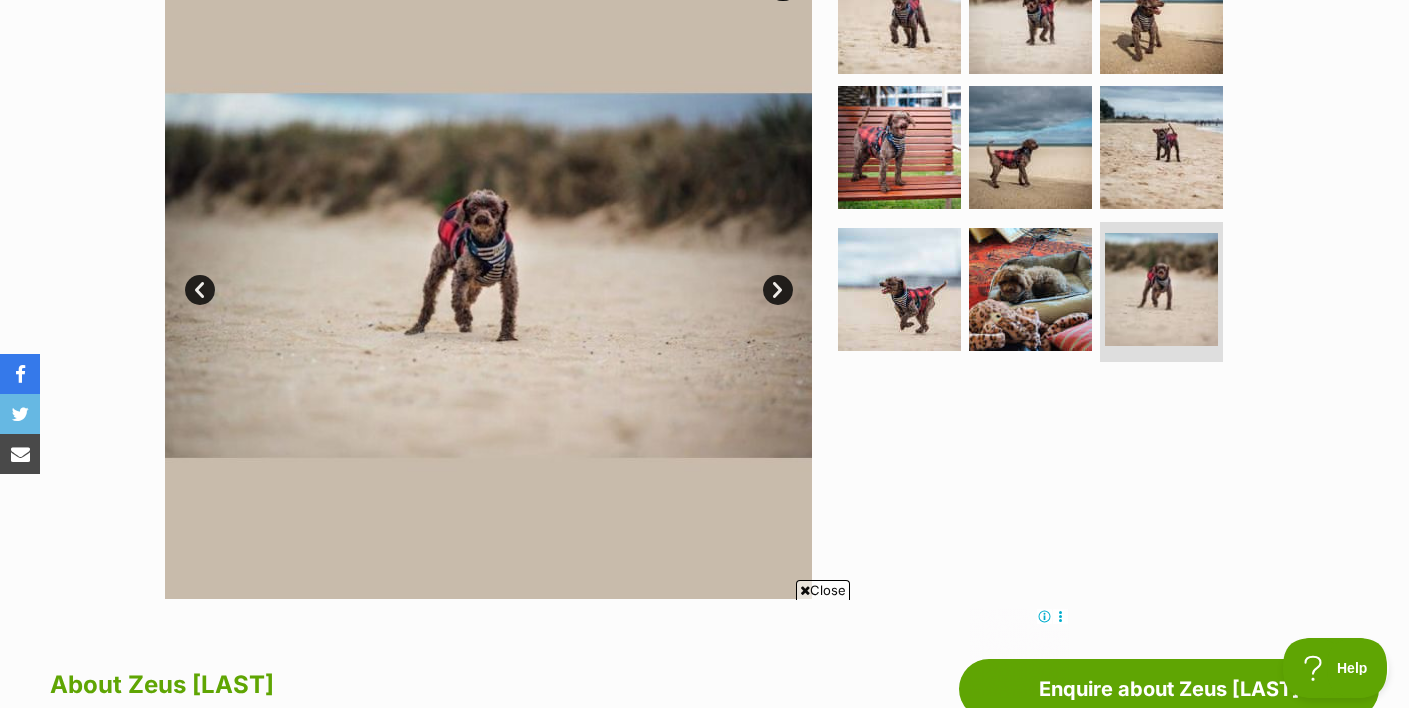 click on "Next" at bounding box center [778, 290] 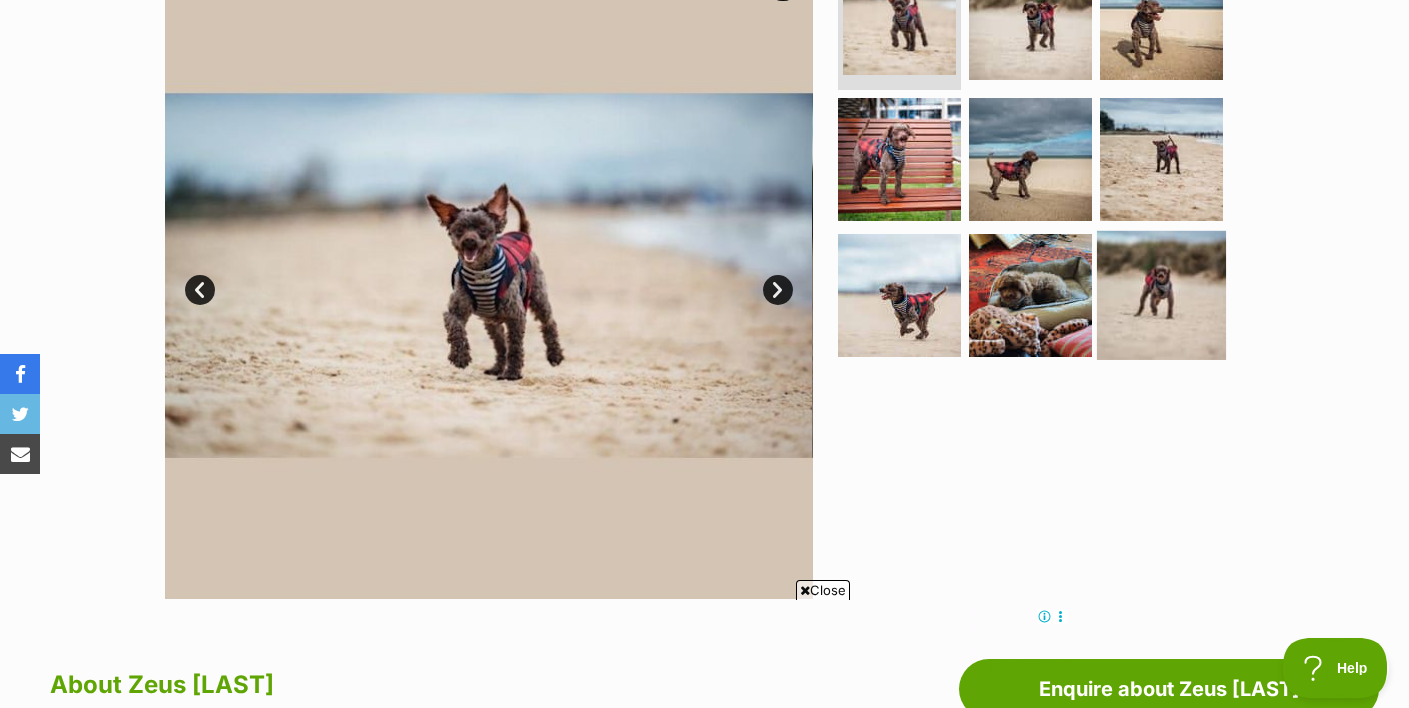 click at bounding box center [1161, 295] 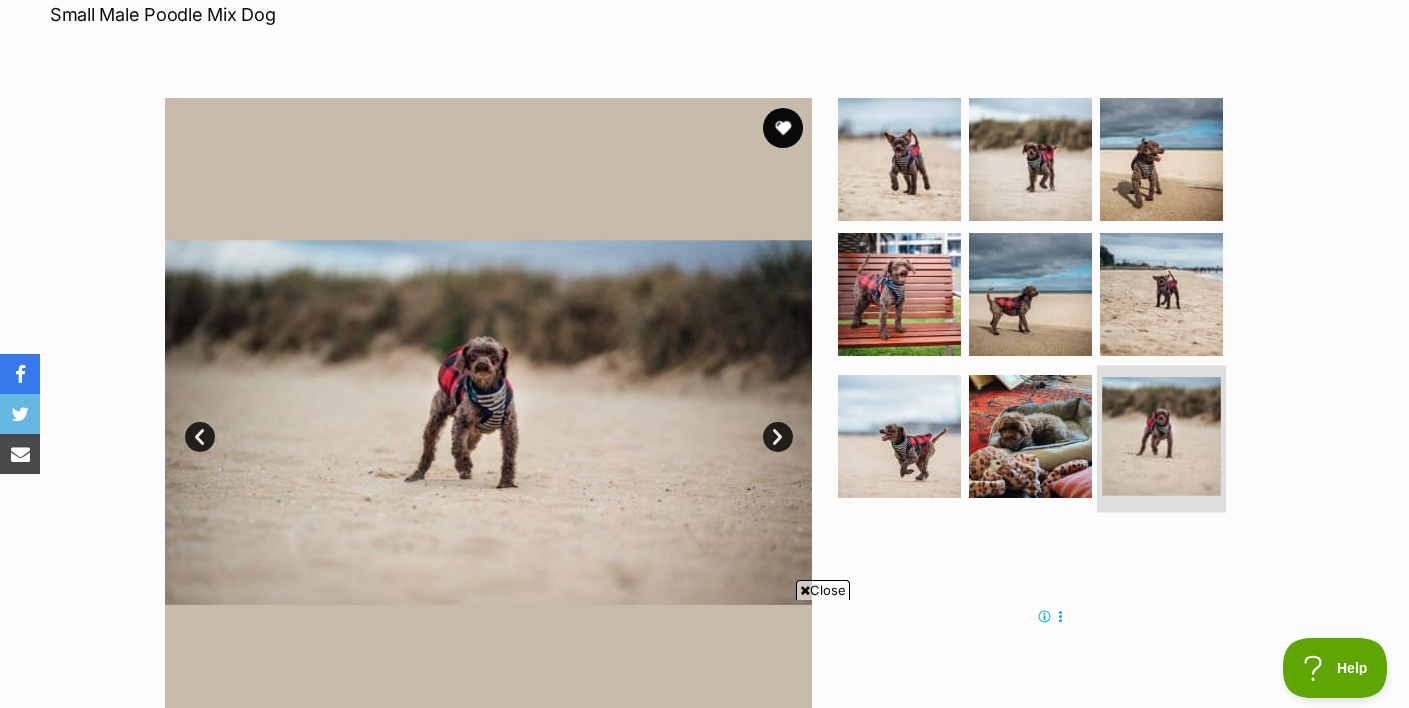scroll, scrollTop: 308, scrollLeft: 0, axis: vertical 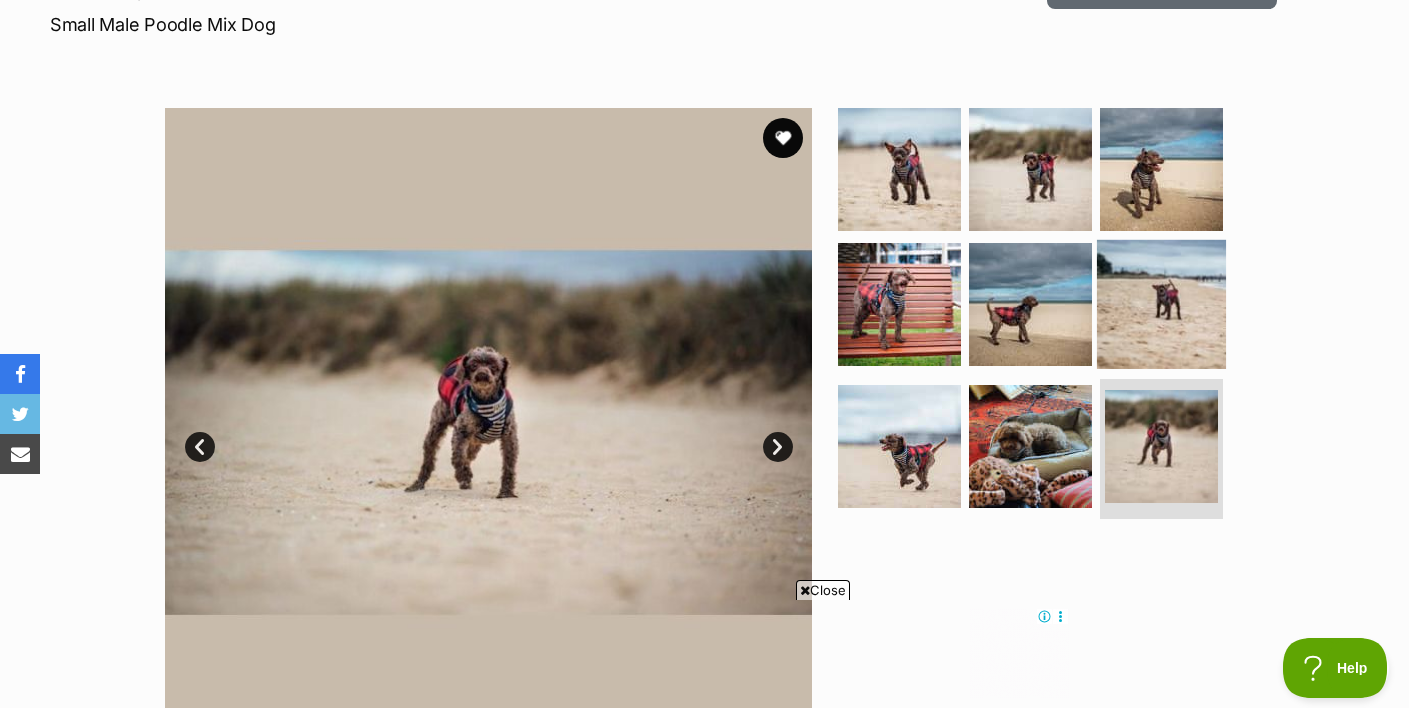 click at bounding box center (1161, 304) 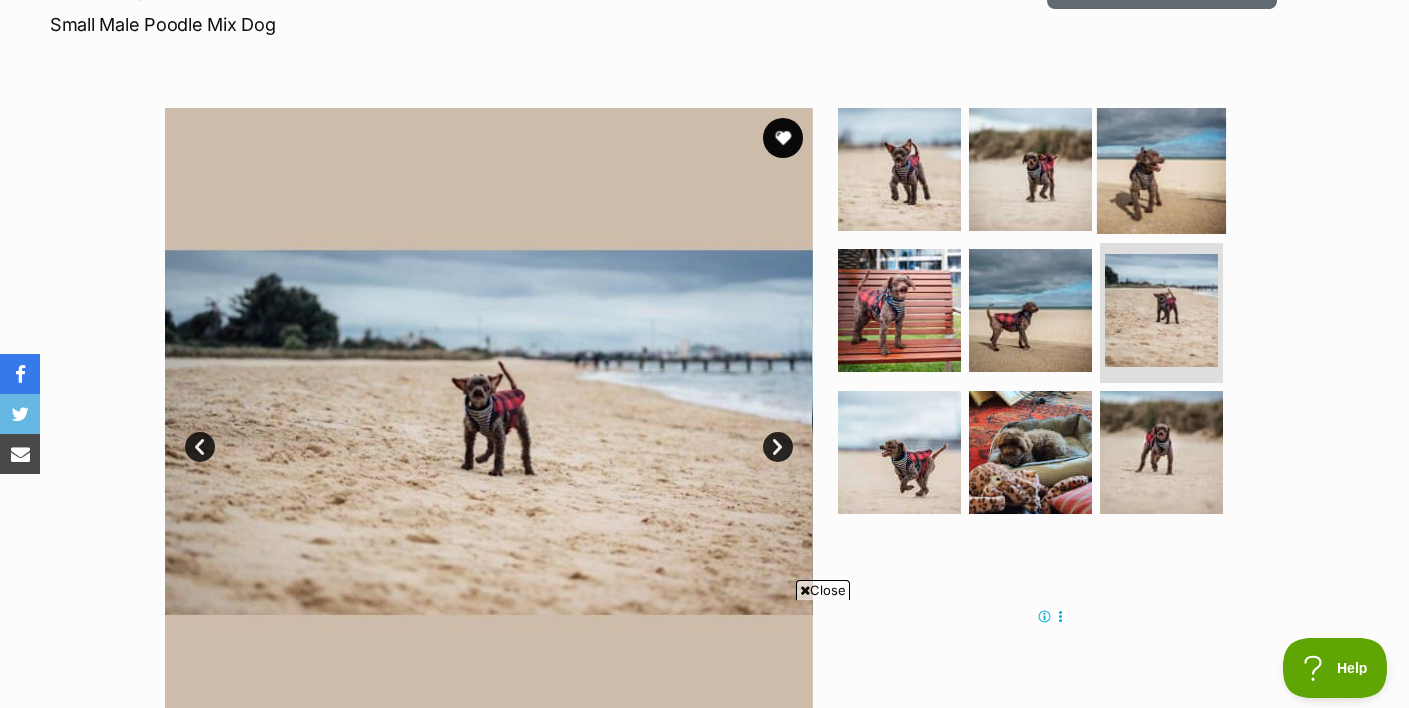 click at bounding box center (1161, 168) 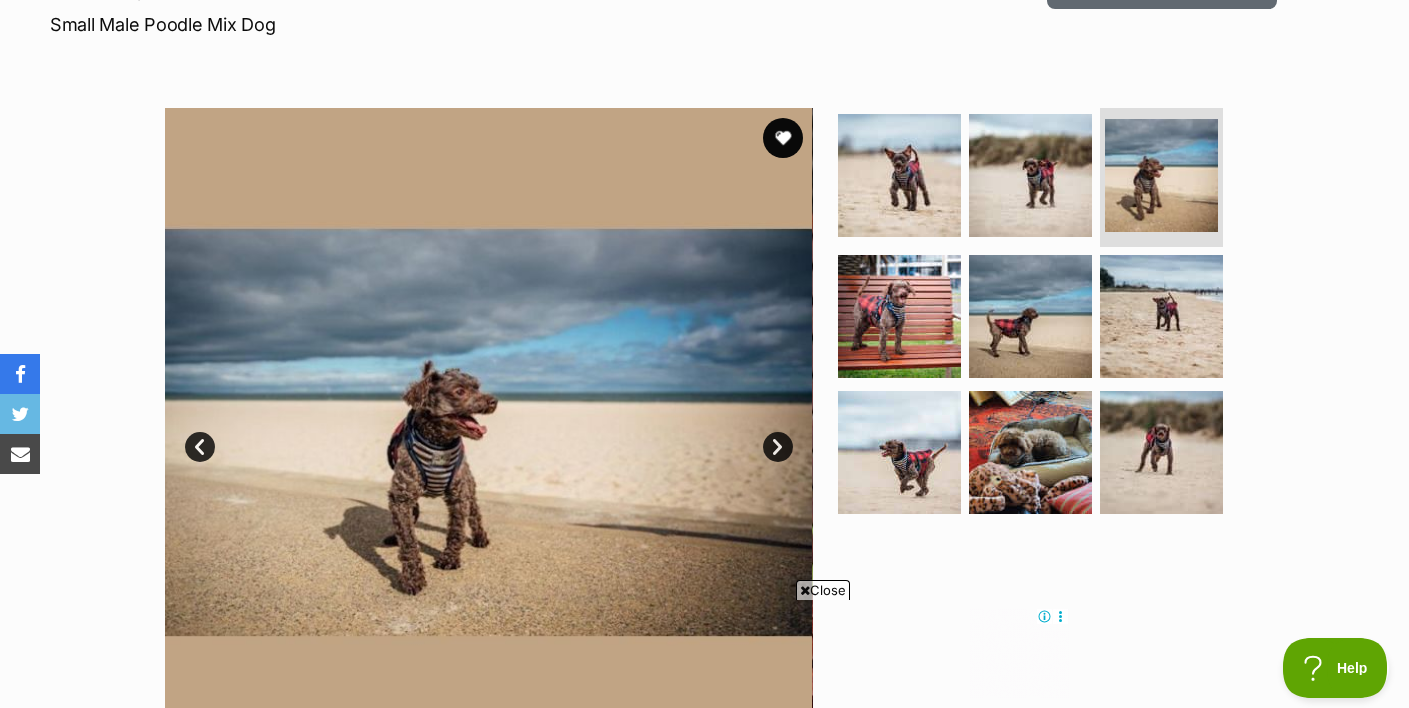 click on "Next" at bounding box center (778, 447) 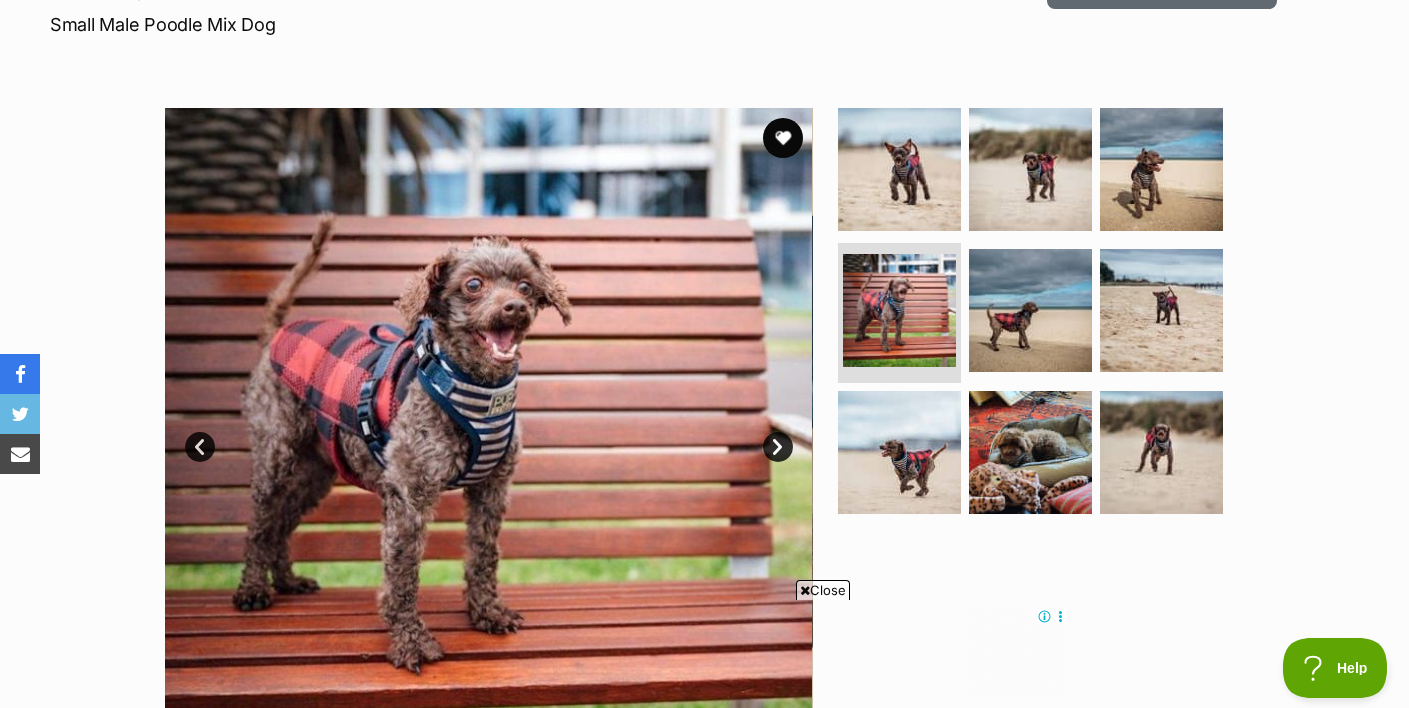 click on "Next" at bounding box center [778, 447] 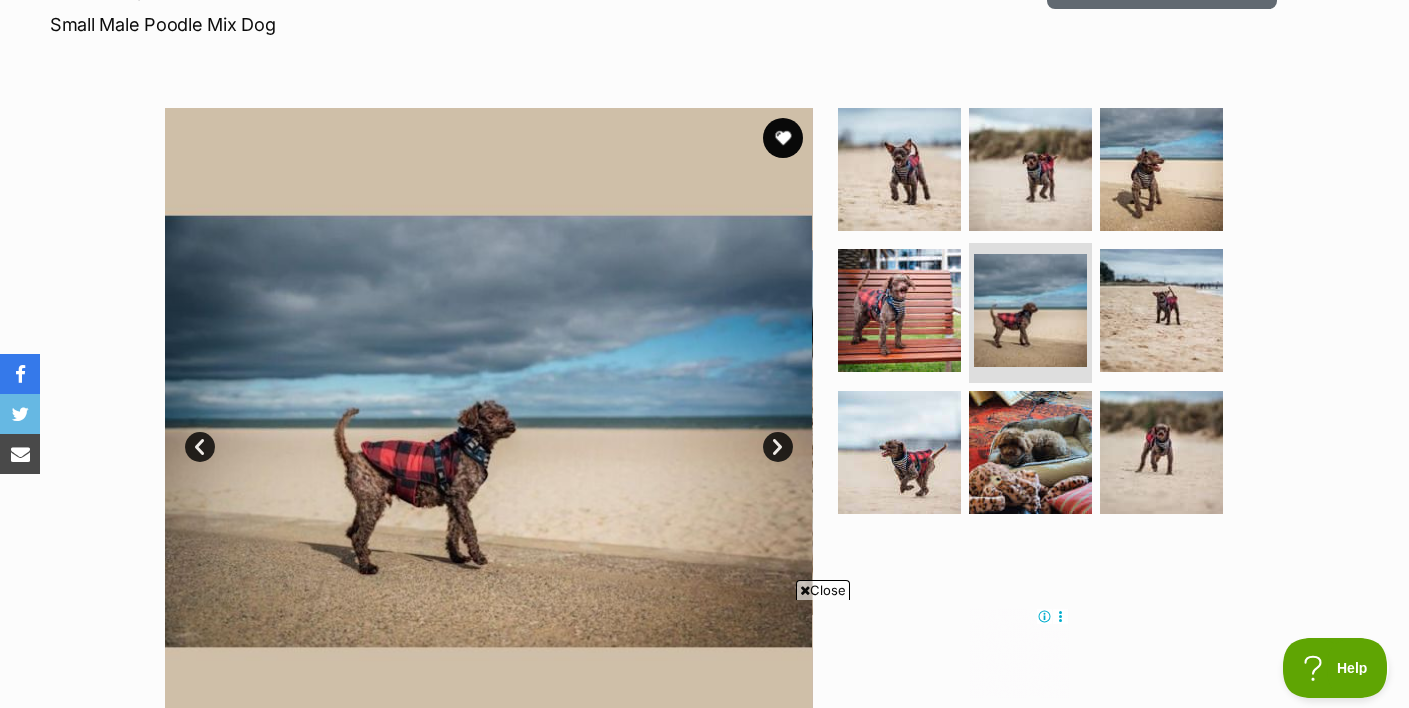 click on "Next" at bounding box center [778, 447] 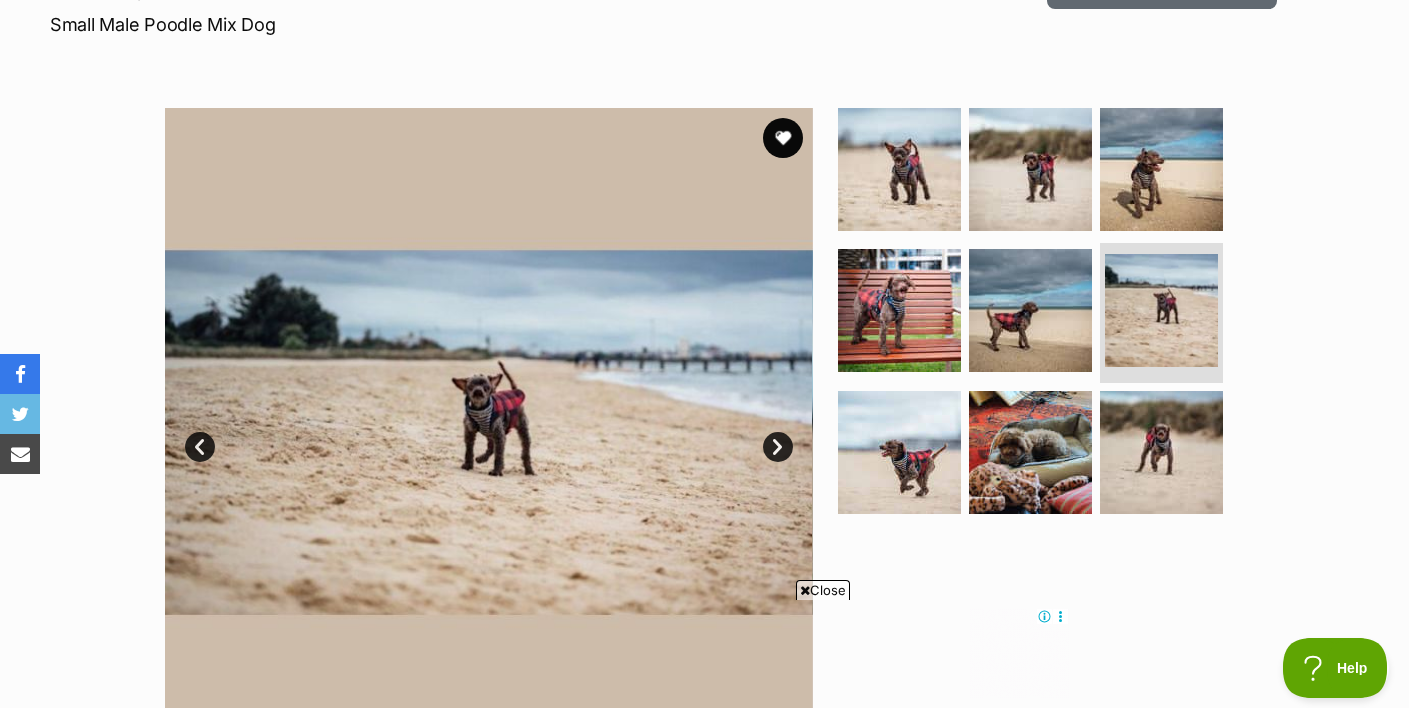 click at bounding box center (488, 432) 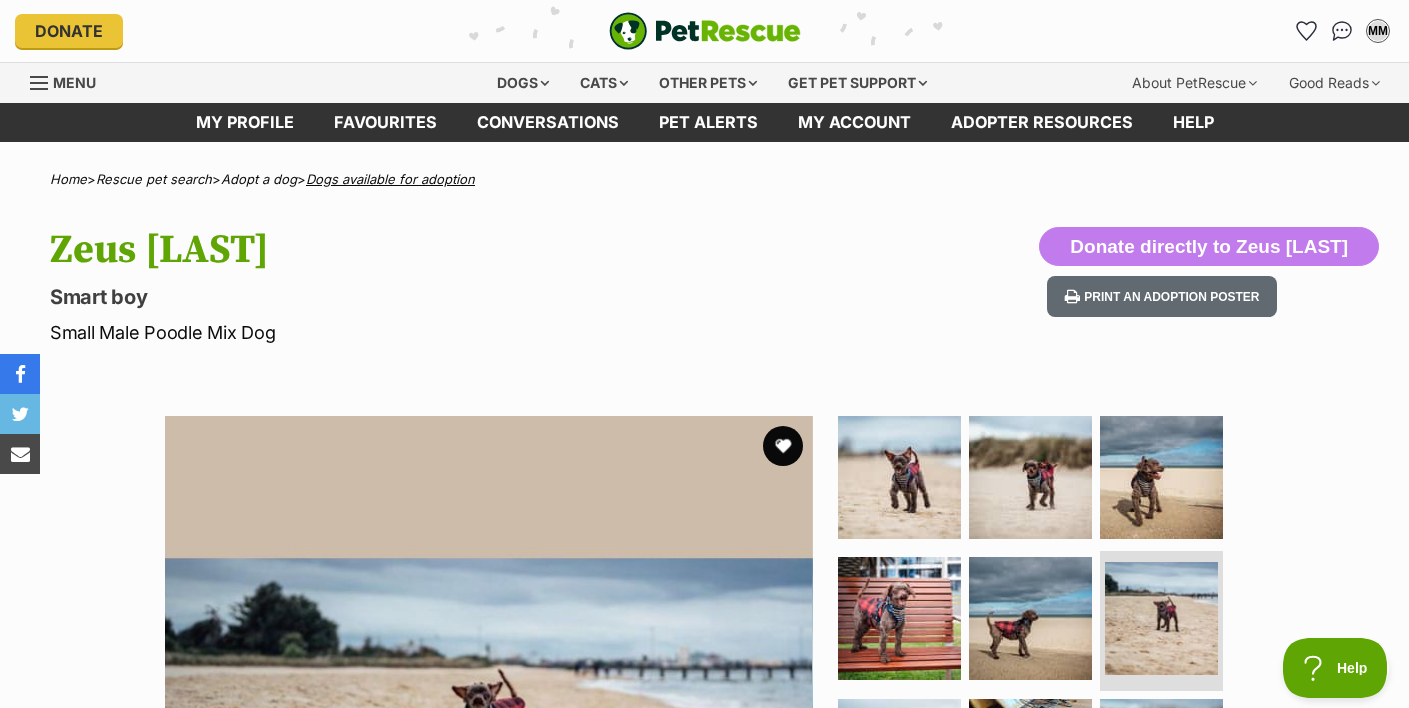 scroll, scrollTop: 0, scrollLeft: 0, axis: both 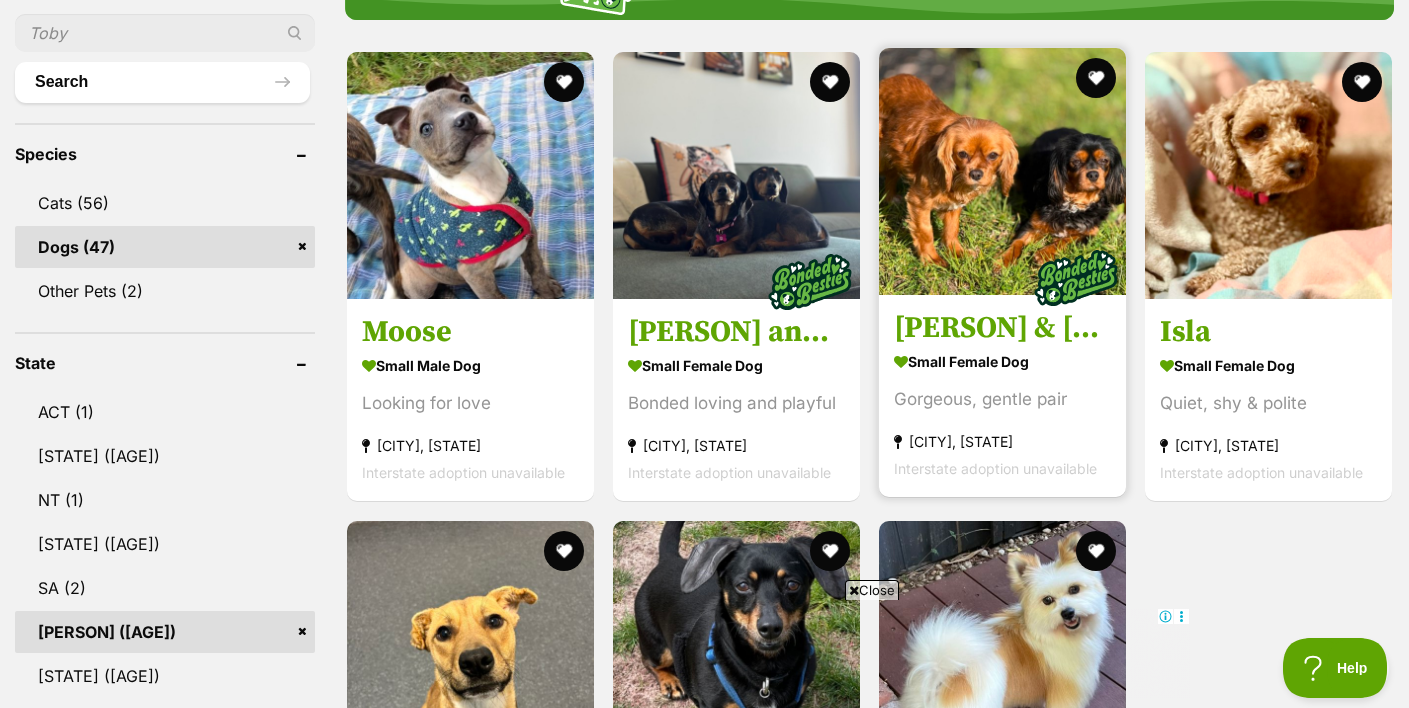 click at bounding box center [1002, 171] 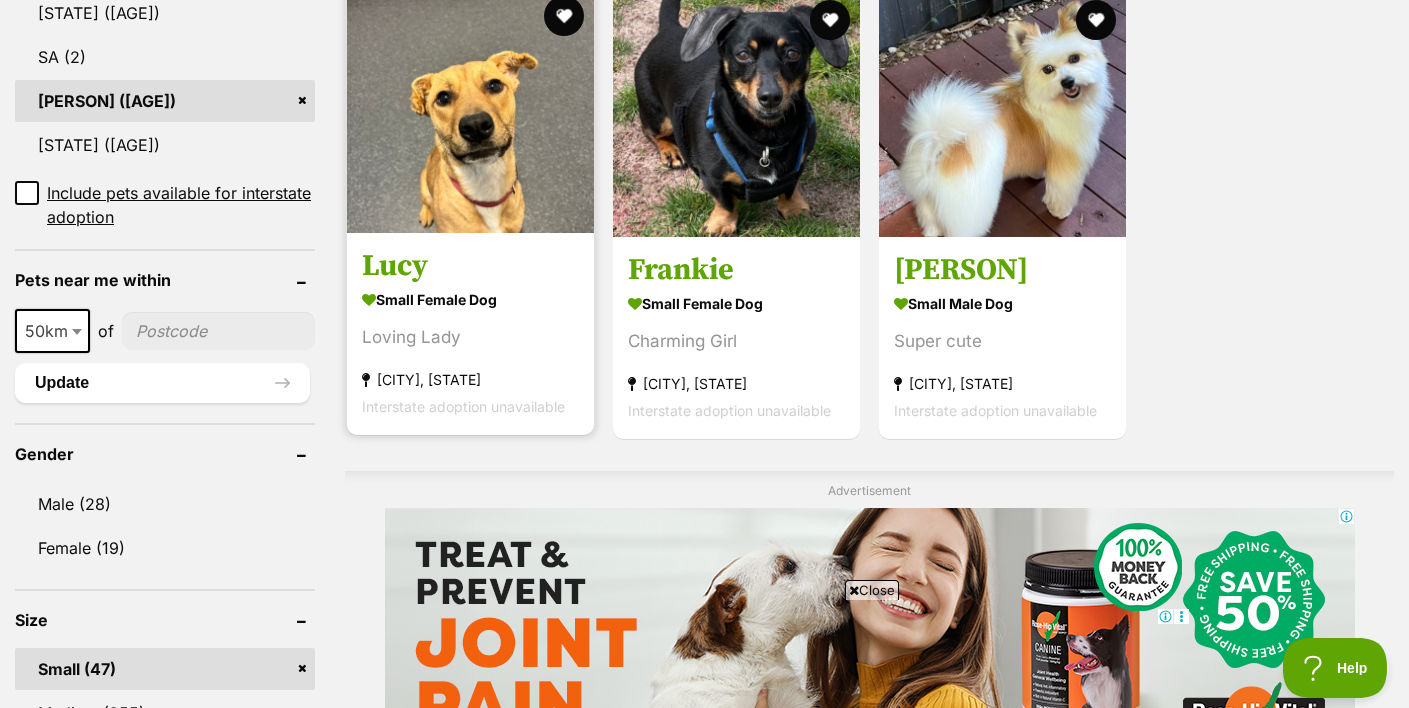 scroll, scrollTop: 0, scrollLeft: 0, axis: both 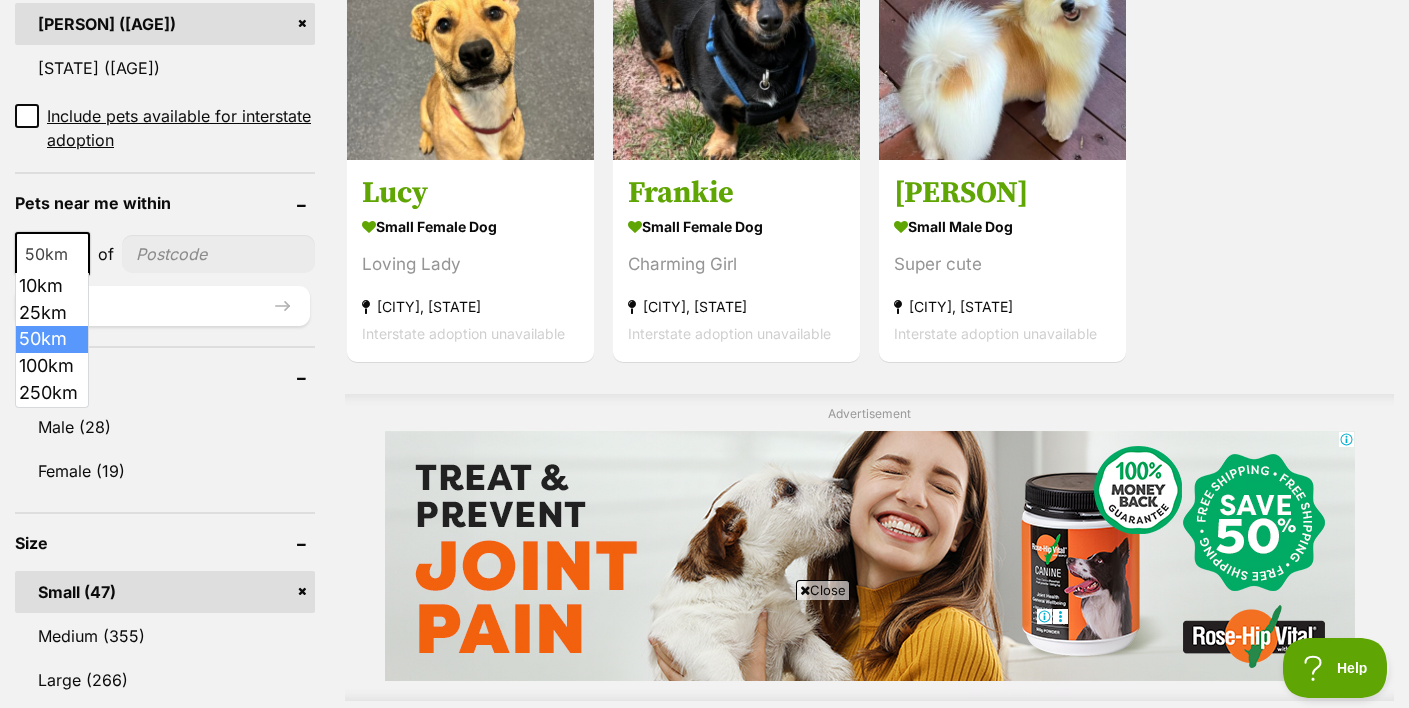 click at bounding box center (77, 255) 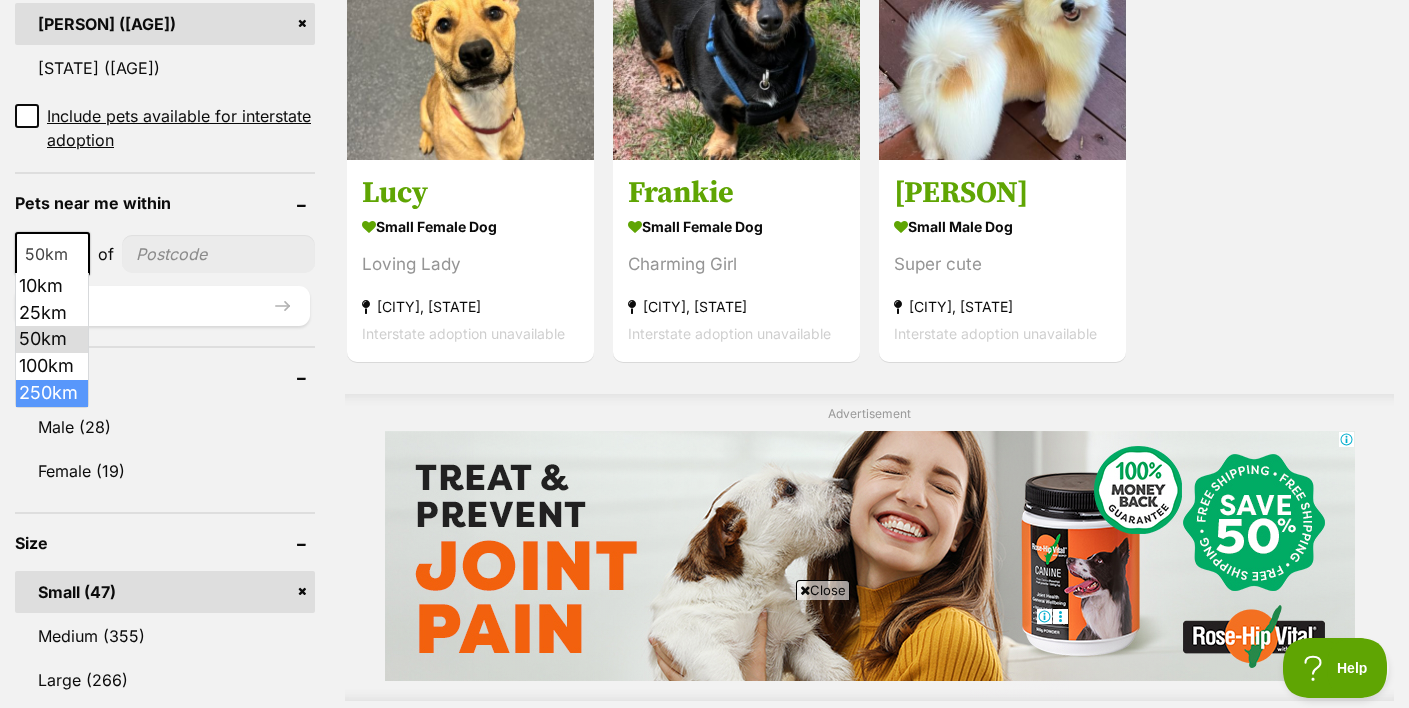 select on "250" 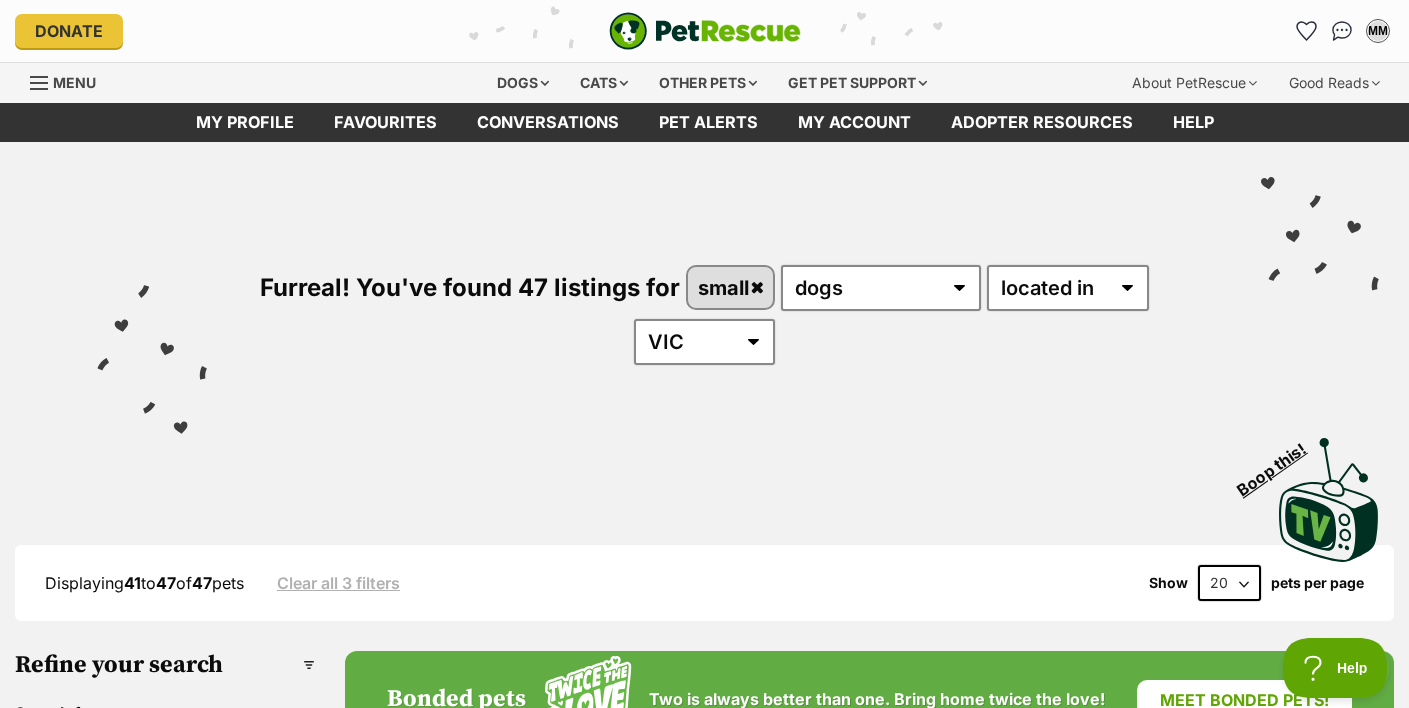 scroll, scrollTop: 0, scrollLeft: 0, axis: both 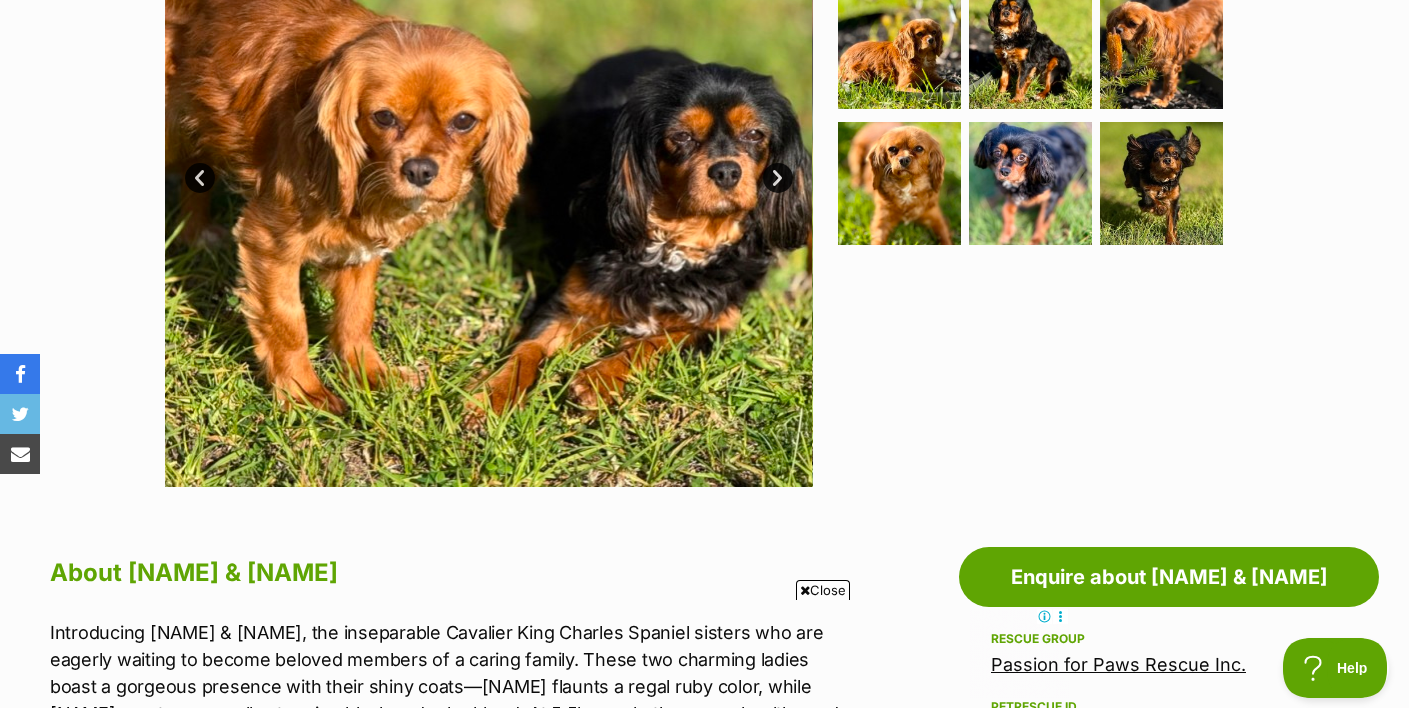 click on "Next" at bounding box center (778, 178) 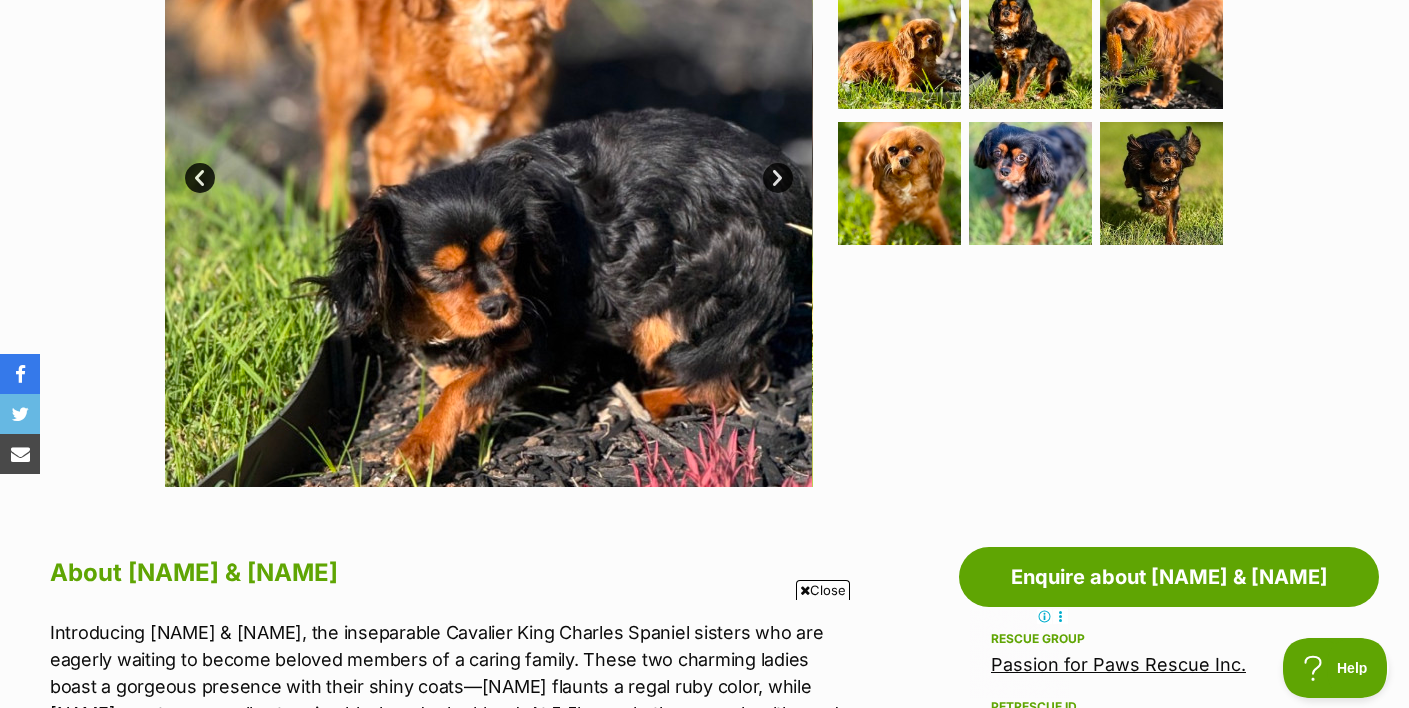 click on "Next" at bounding box center (778, 178) 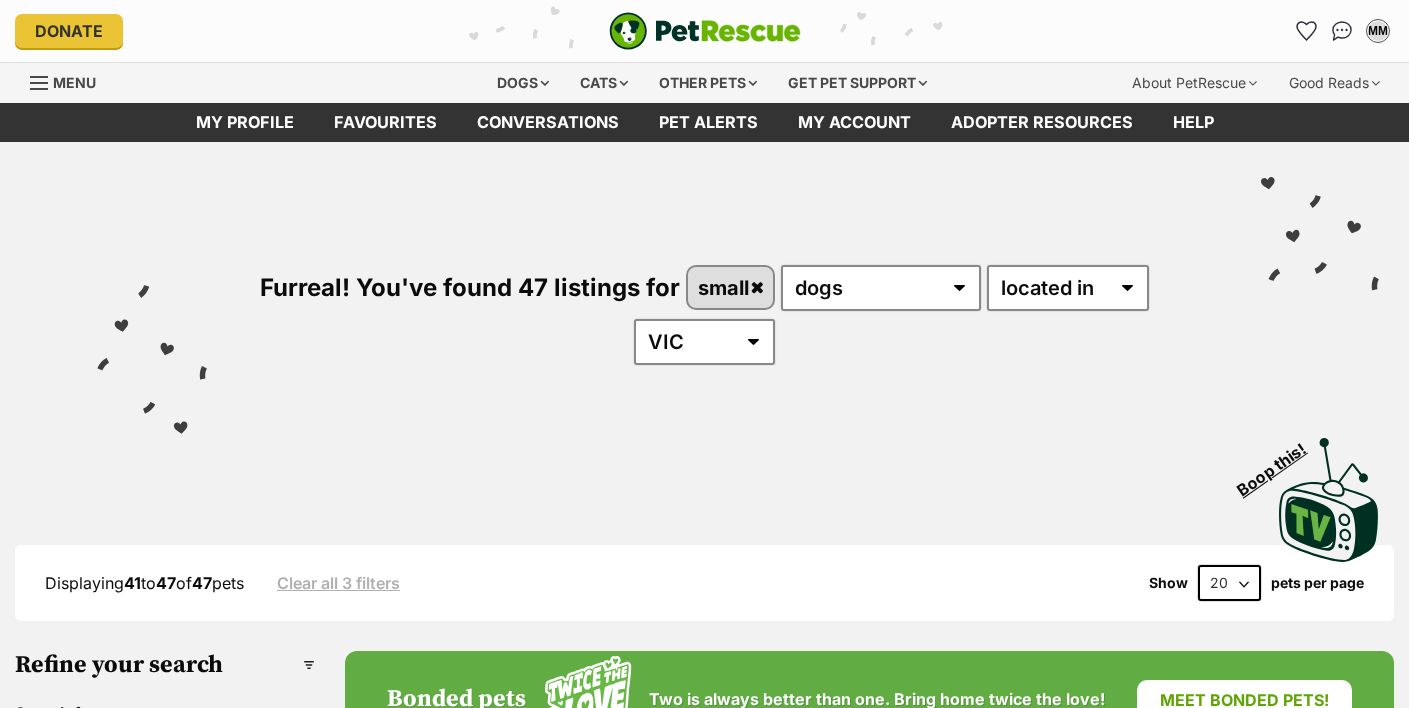 scroll, scrollTop: 0, scrollLeft: 0, axis: both 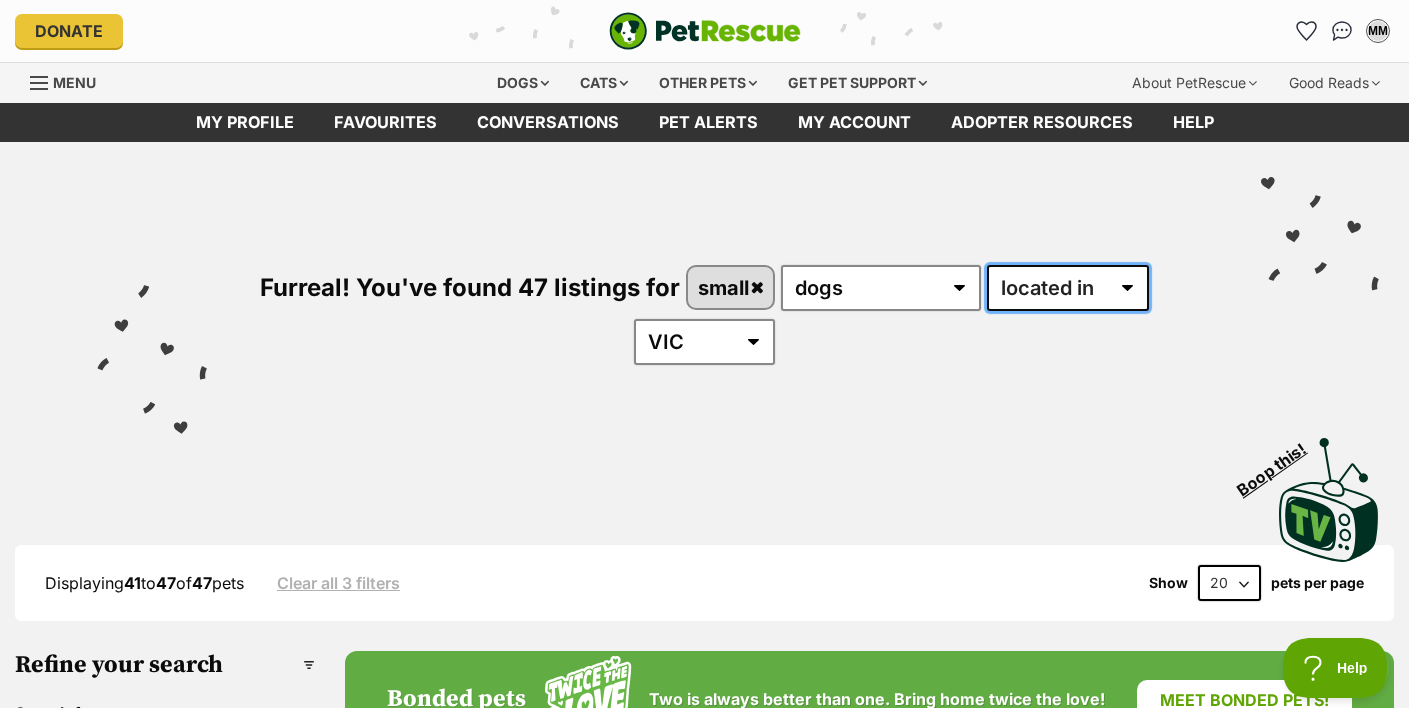 select on "enabled" 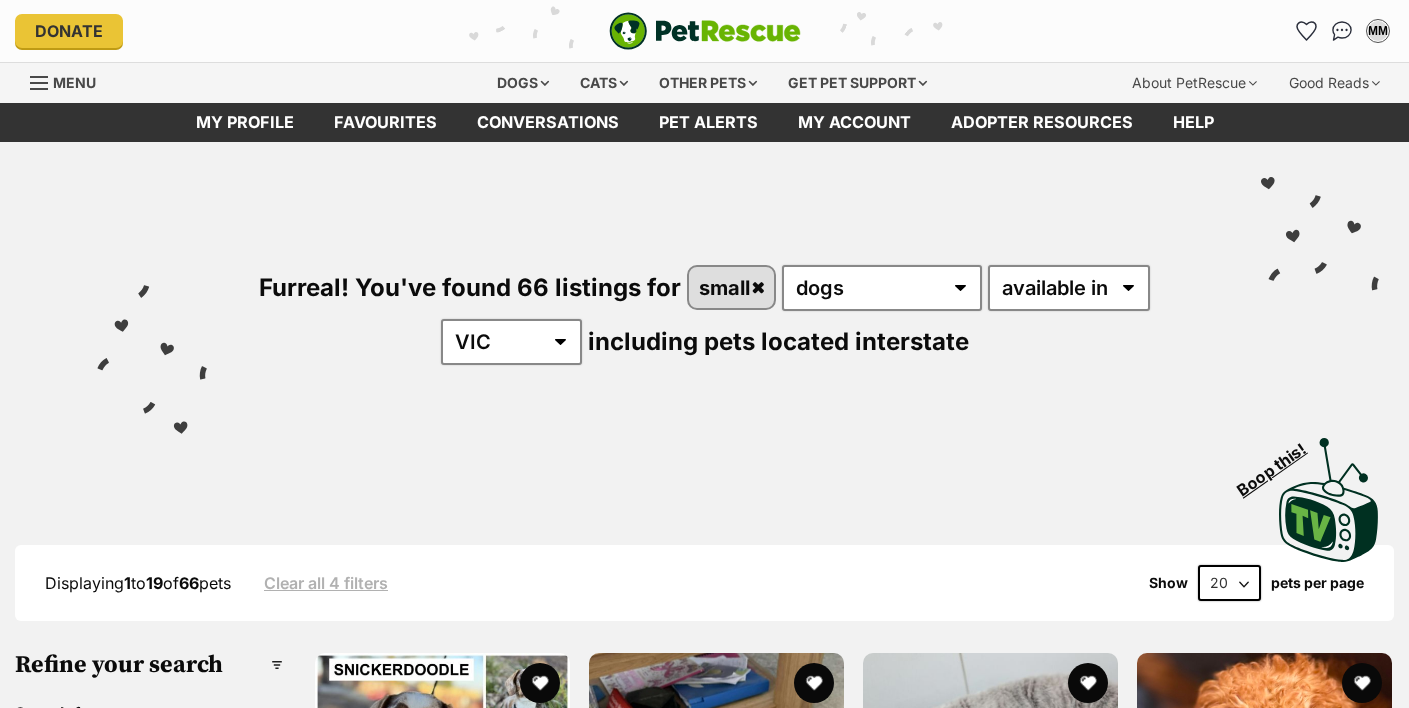 scroll, scrollTop: 0, scrollLeft: 0, axis: both 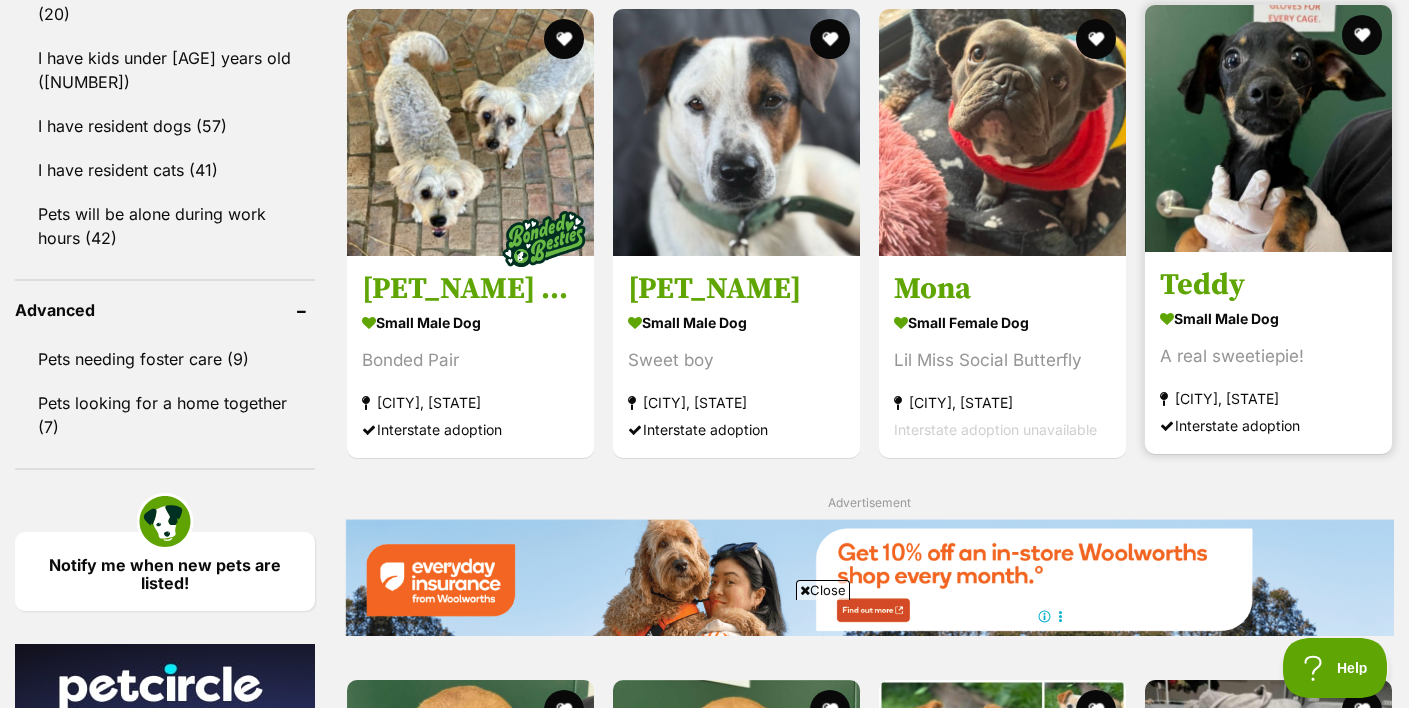 click at bounding box center (1268, 128) 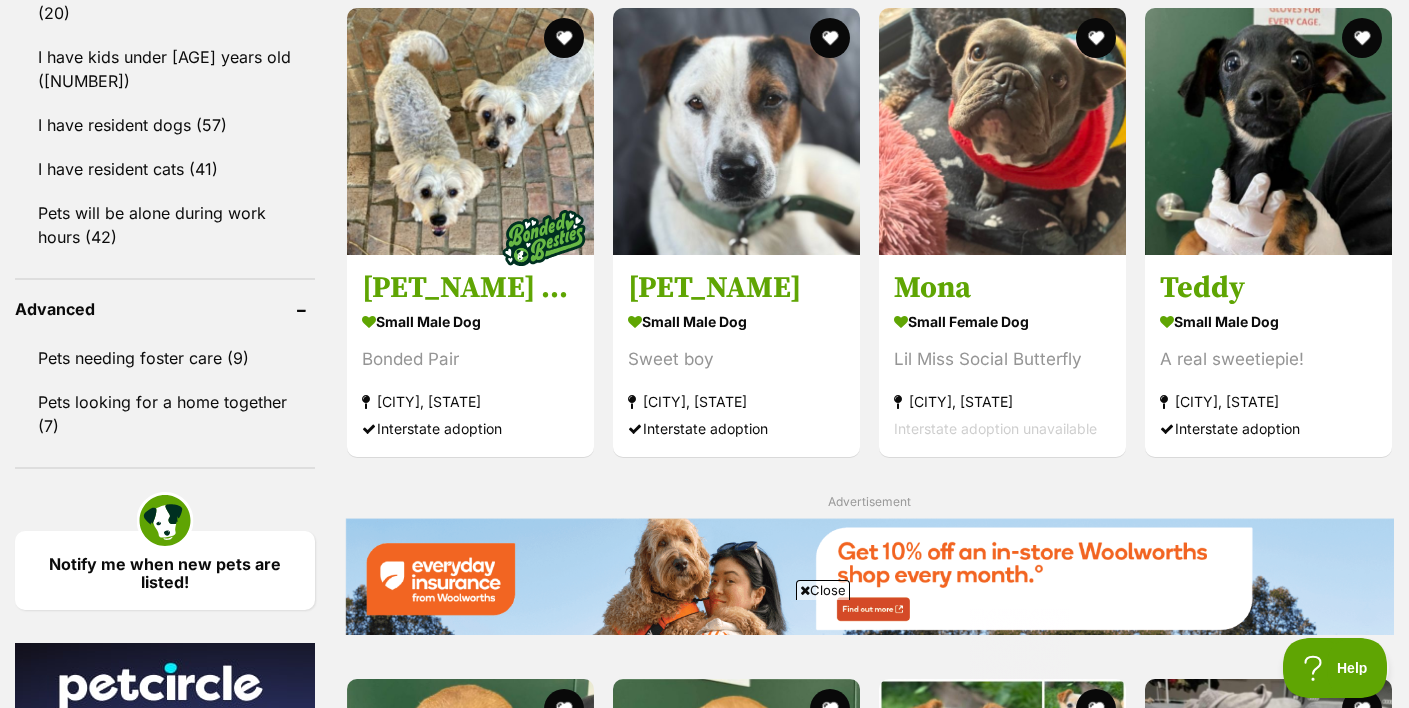 scroll, scrollTop: 2664, scrollLeft: 0, axis: vertical 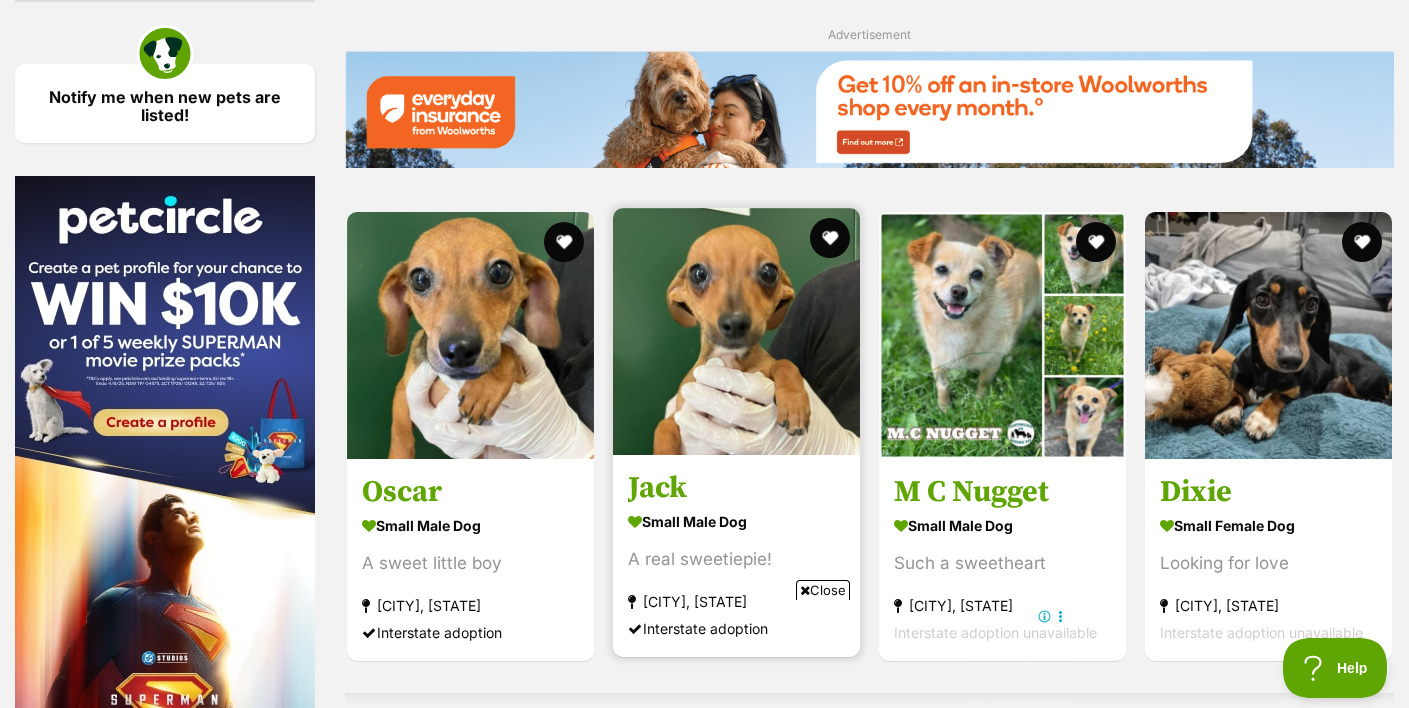 click at bounding box center (736, 331) 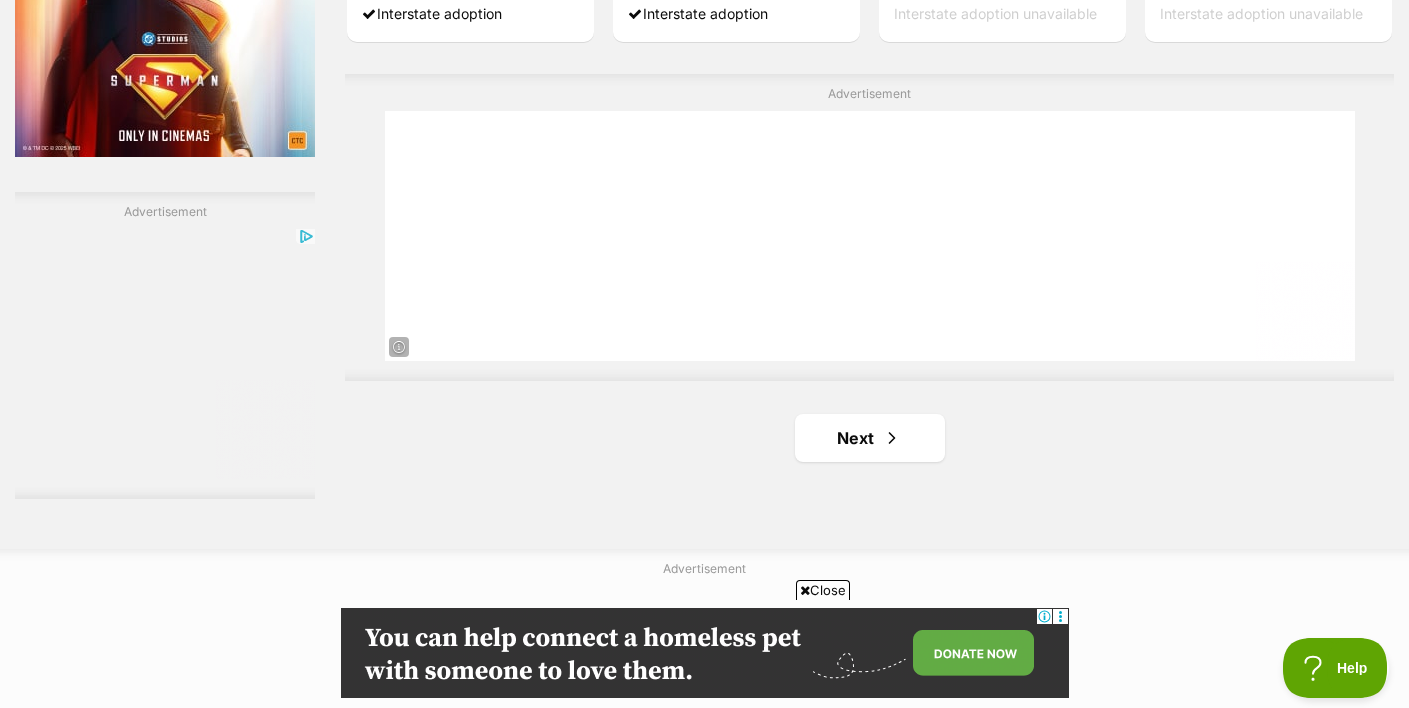 scroll, scrollTop: 0, scrollLeft: 0, axis: both 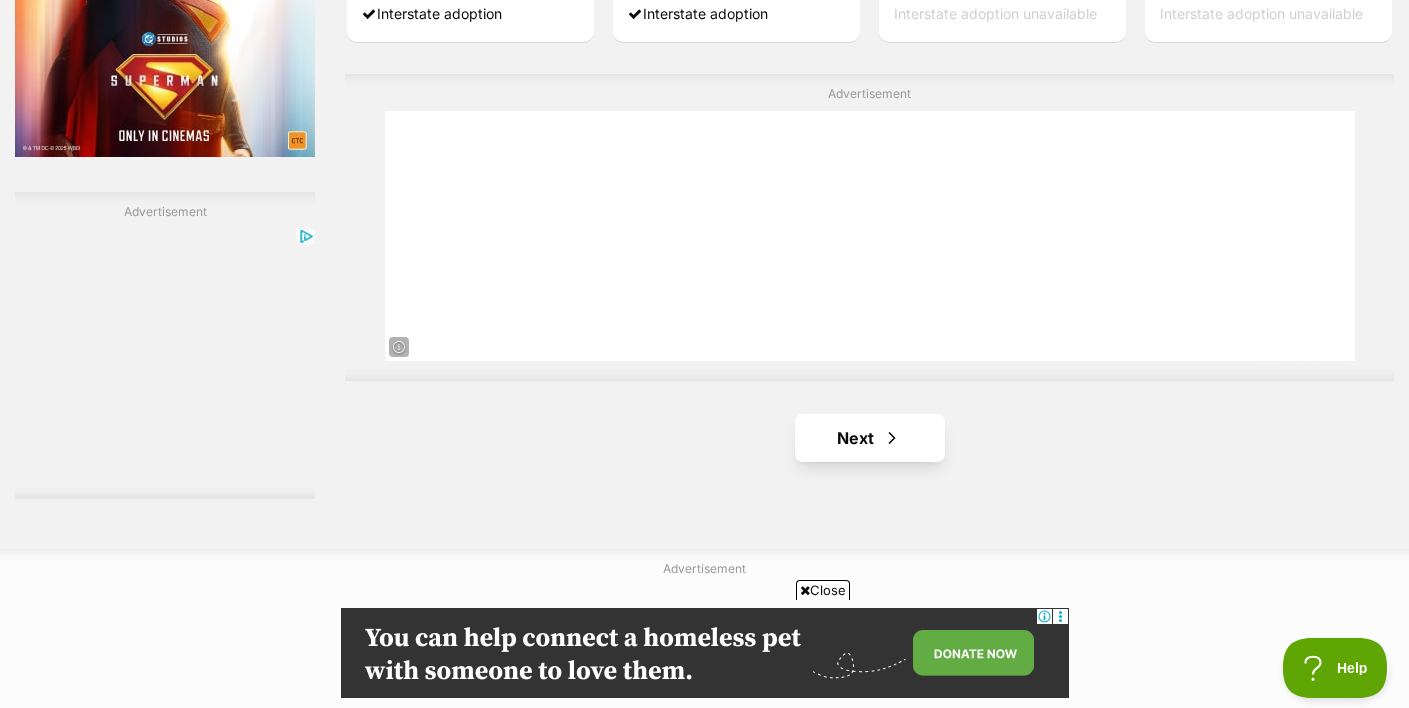 click on "Next" at bounding box center (870, 438) 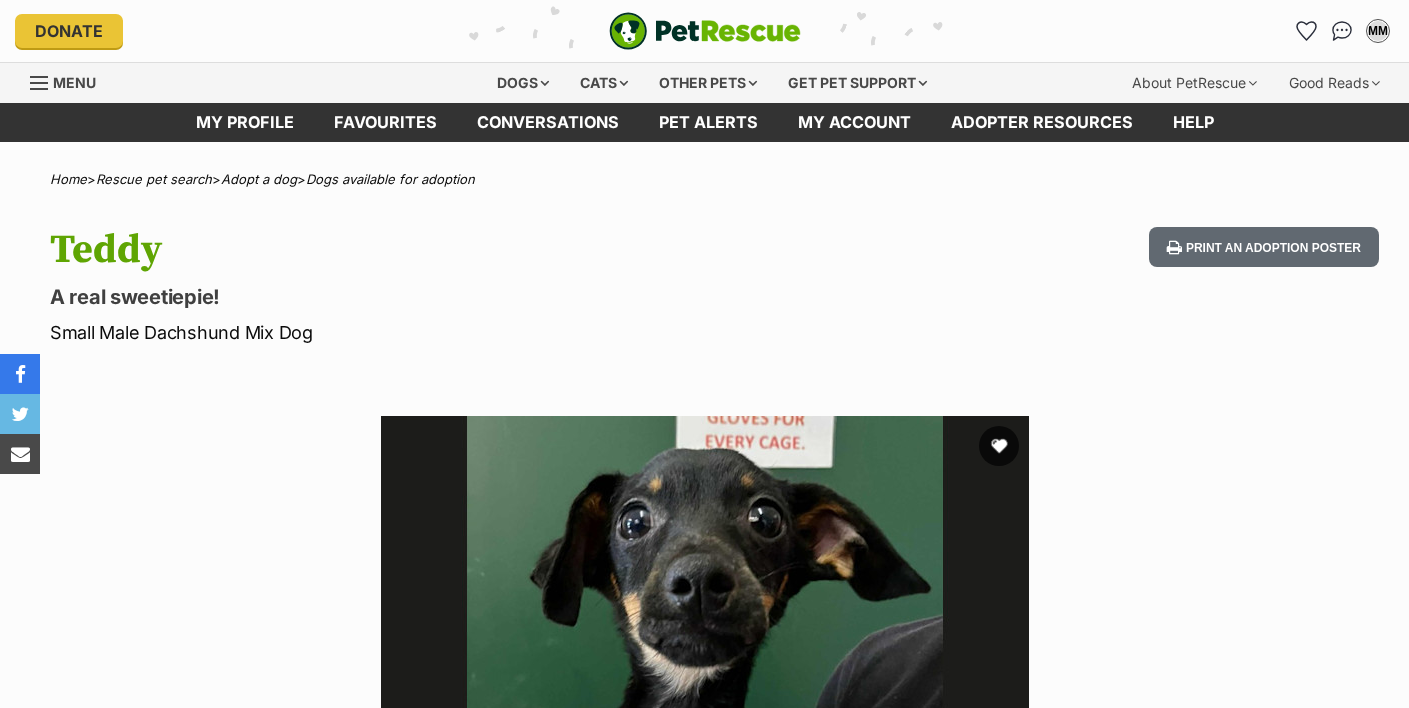 scroll, scrollTop: 0, scrollLeft: 0, axis: both 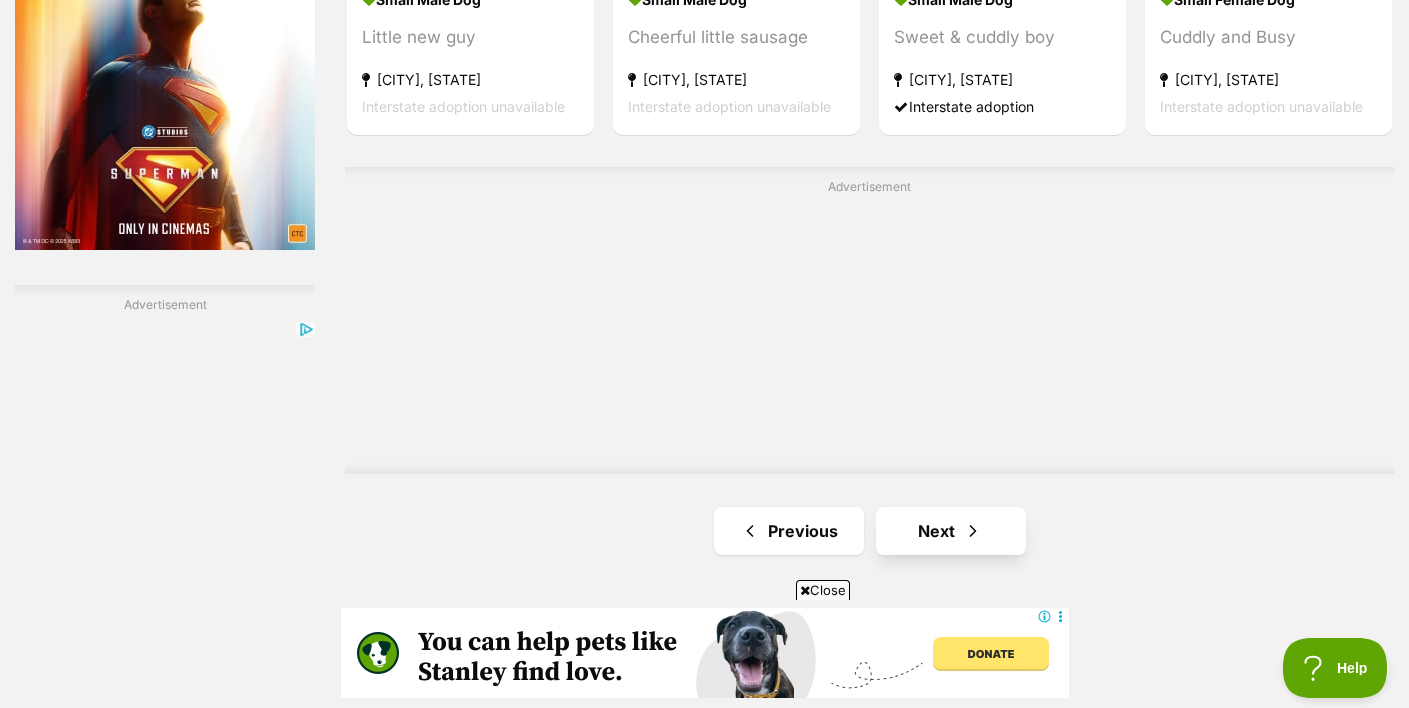 click on "Next" at bounding box center (951, 531) 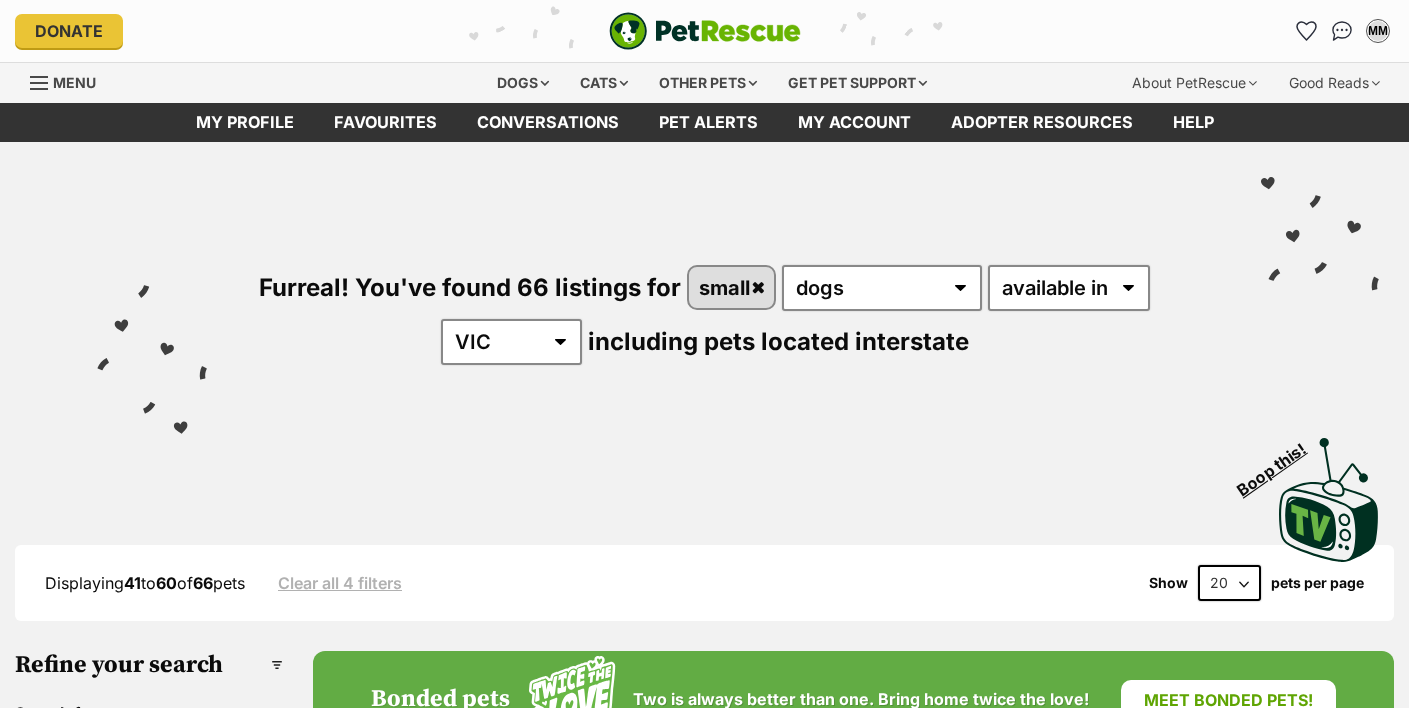 scroll, scrollTop: 0, scrollLeft: 0, axis: both 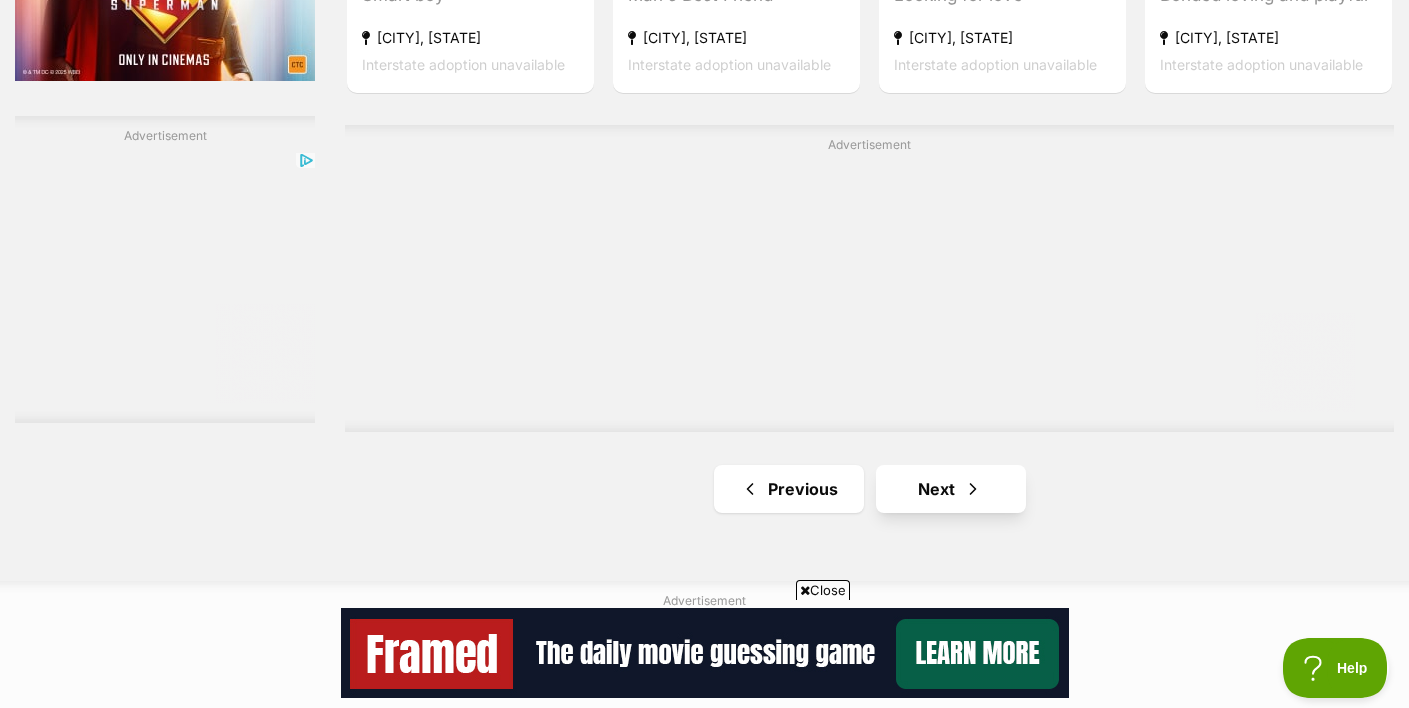 click on "Next" at bounding box center (951, 489) 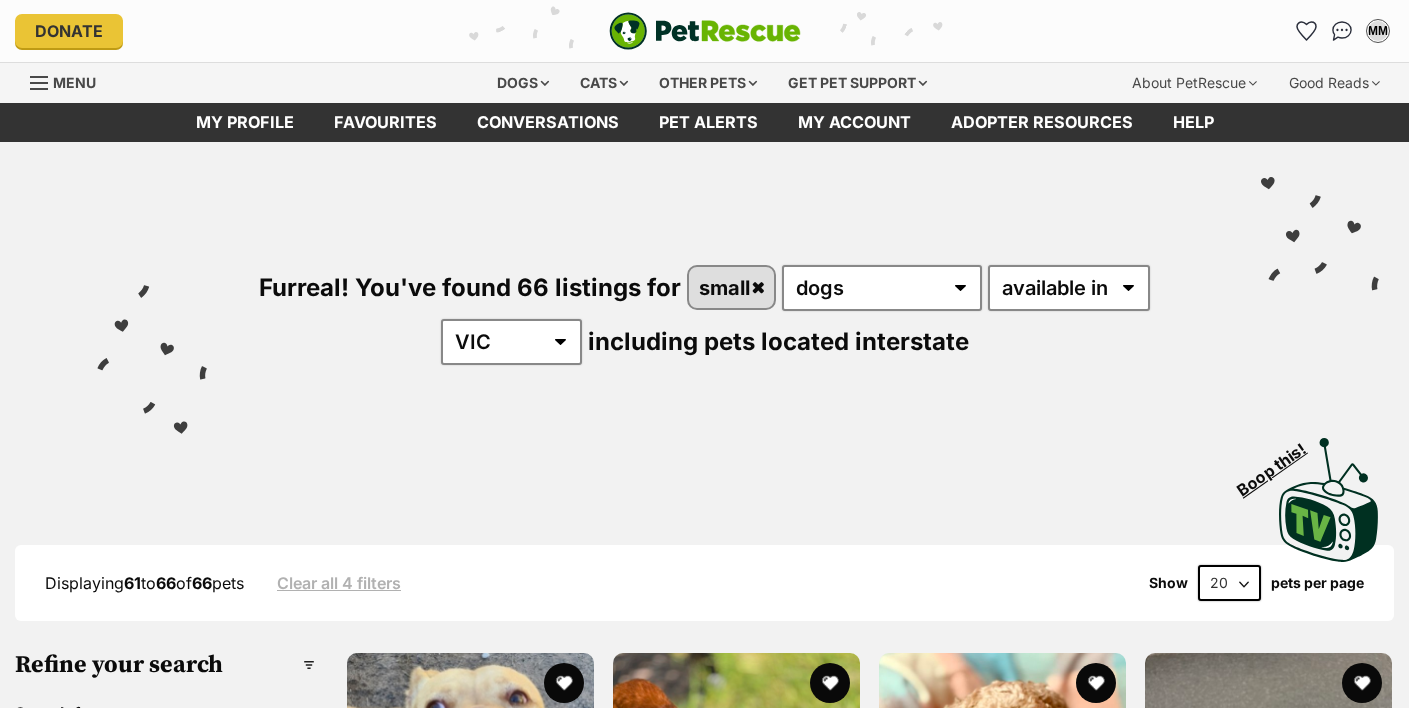 scroll, scrollTop: 0, scrollLeft: 0, axis: both 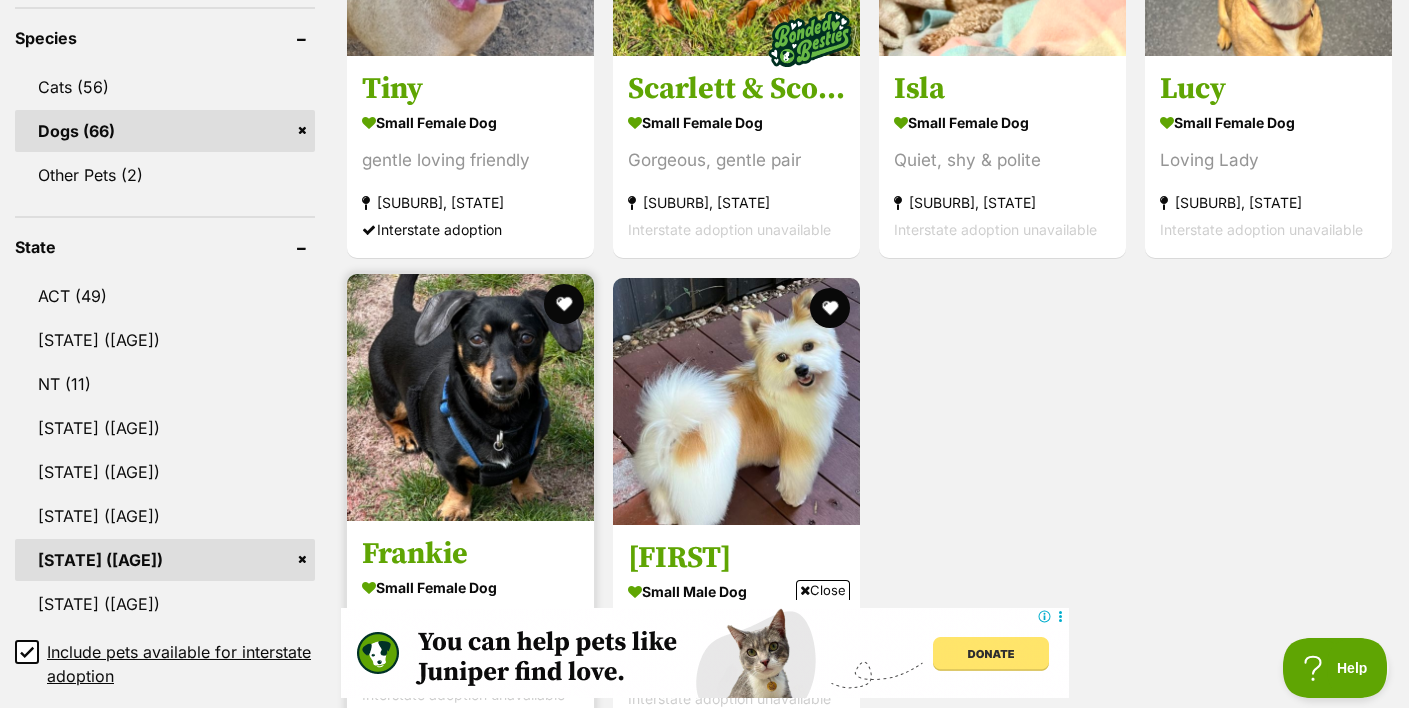 click at bounding box center (470, 397) 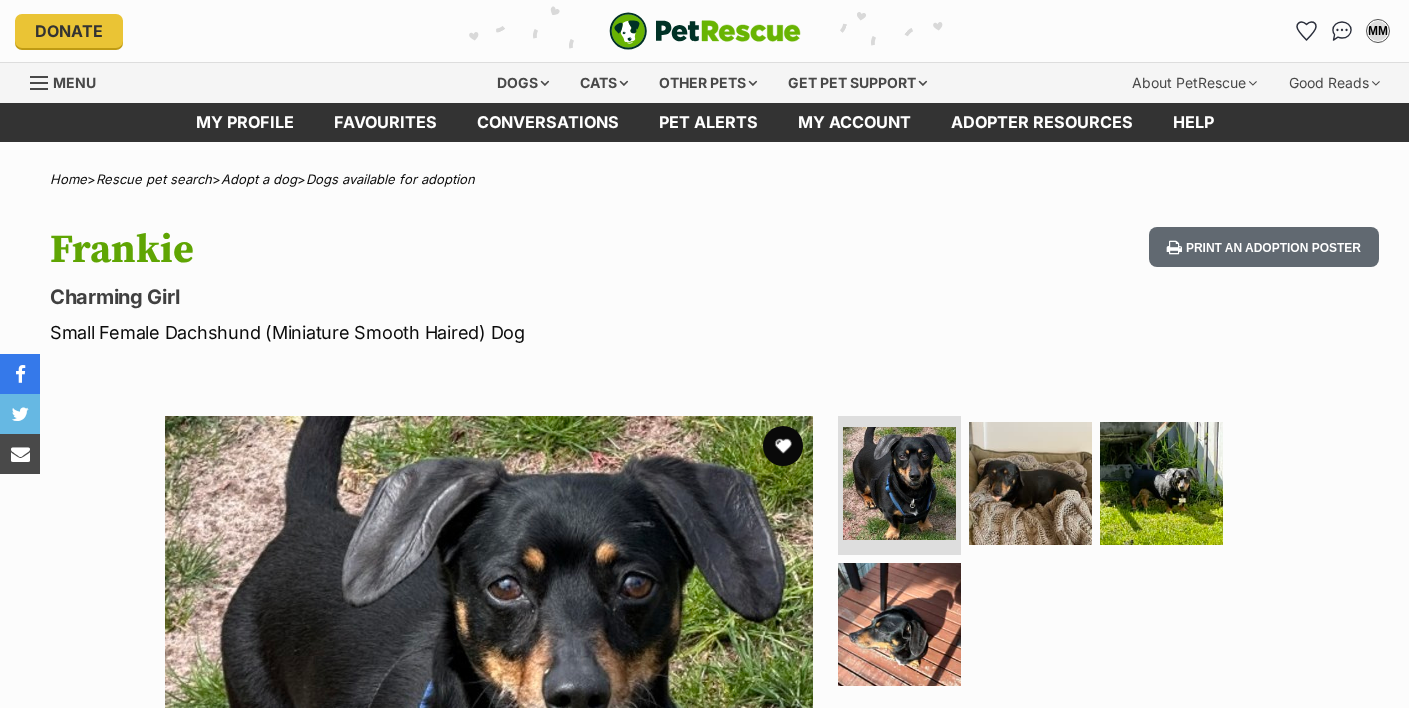 scroll, scrollTop: 0, scrollLeft: 0, axis: both 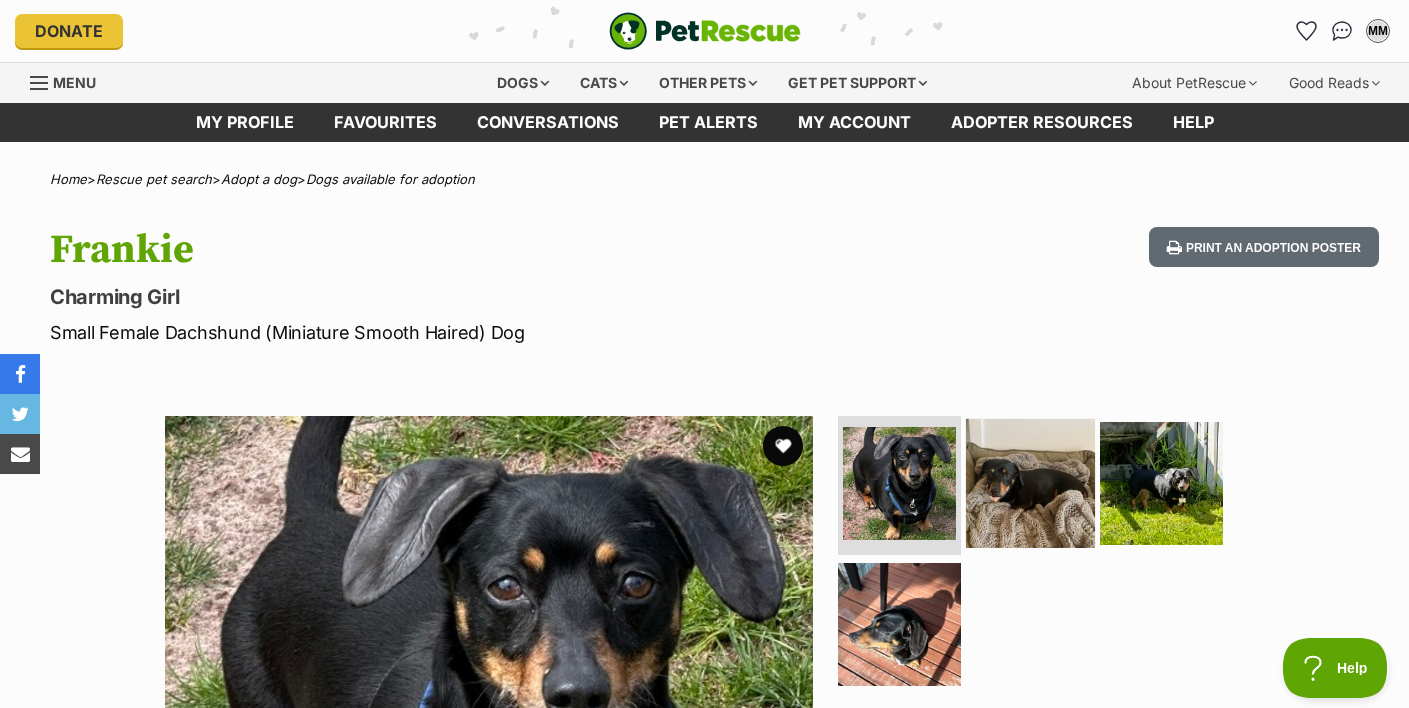 click at bounding box center [1030, 482] 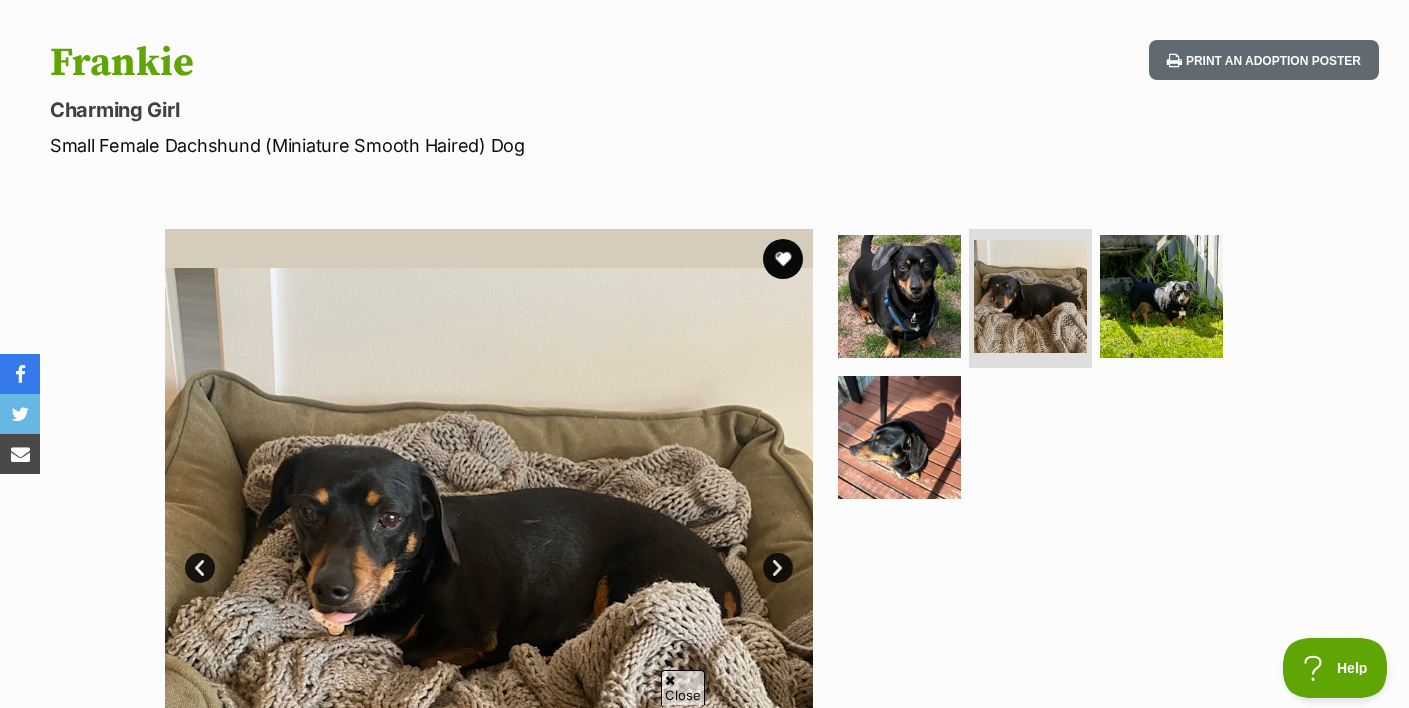 scroll, scrollTop: 0, scrollLeft: 0, axis: both 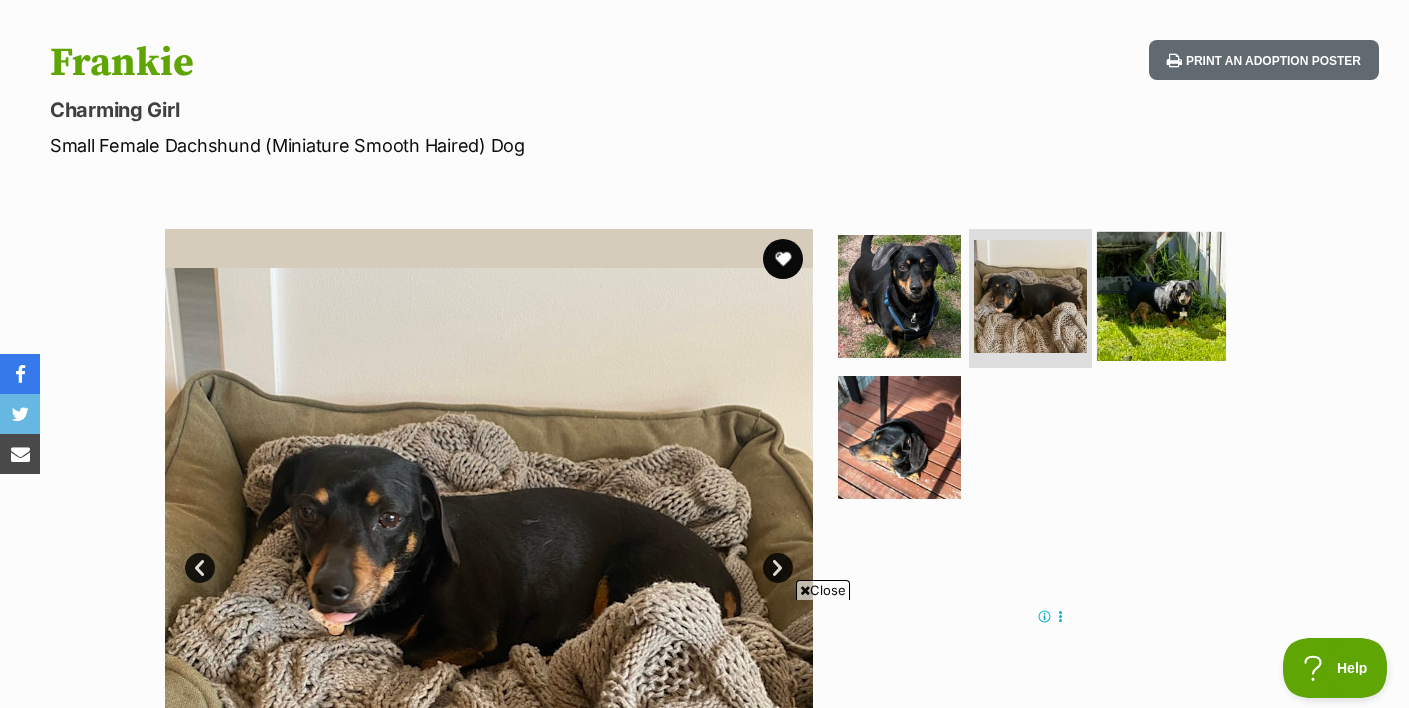 click at bounding box center (1161, 295) 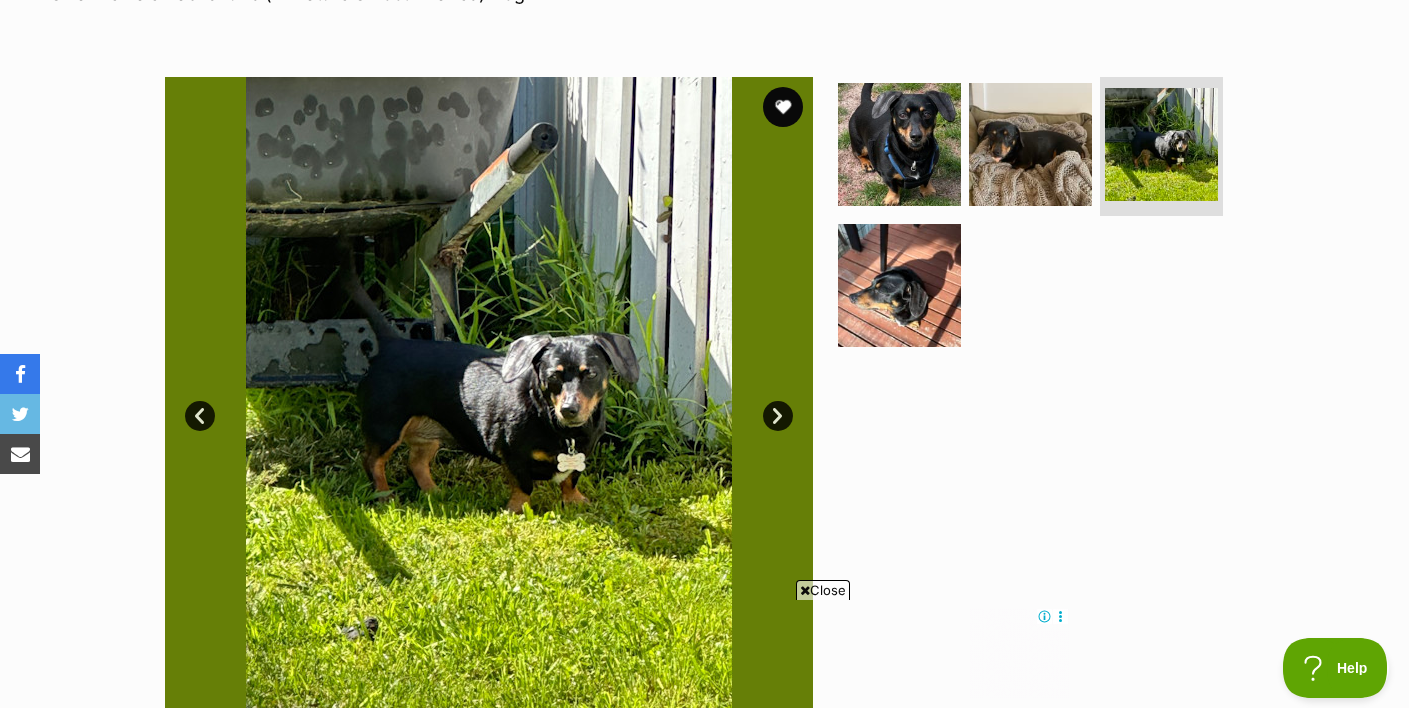 scroll, scrollTop: 341, scrollLeft: 0, axis: vertical 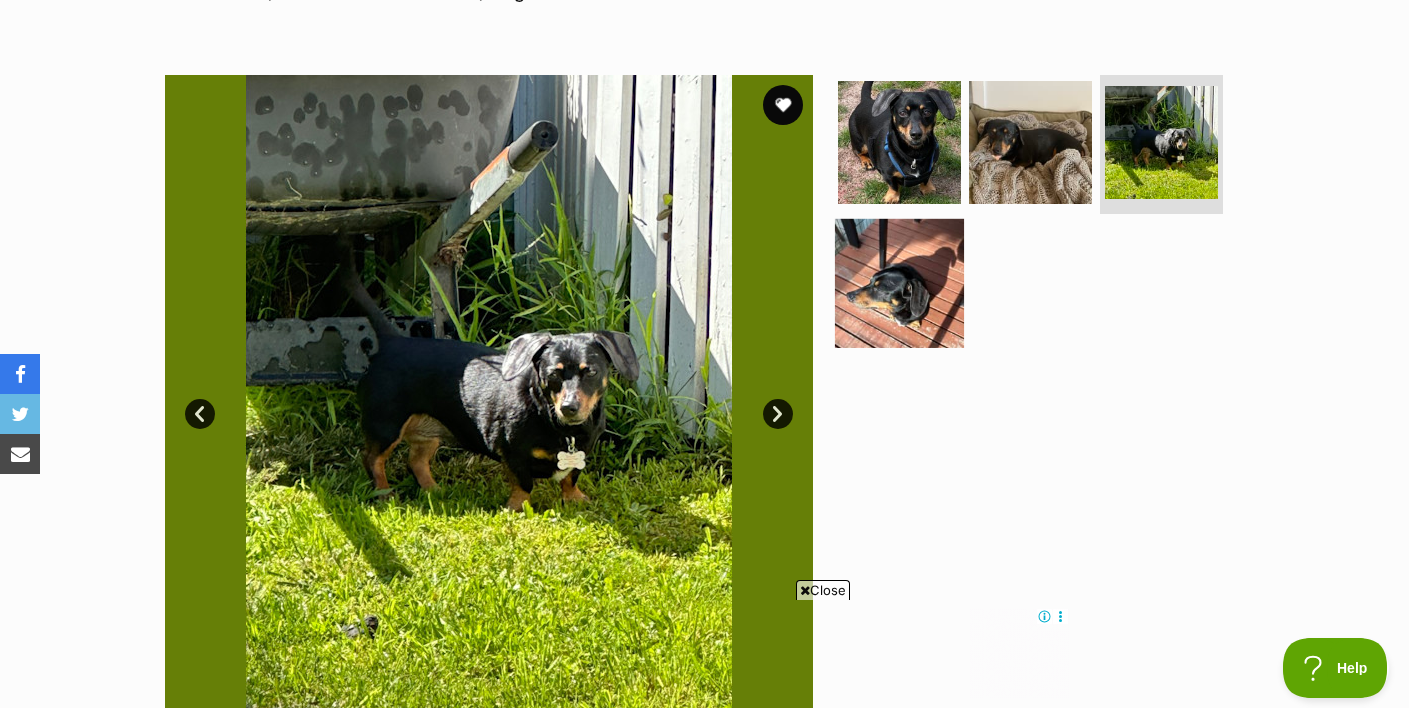 click at bounding box center (899, 283) 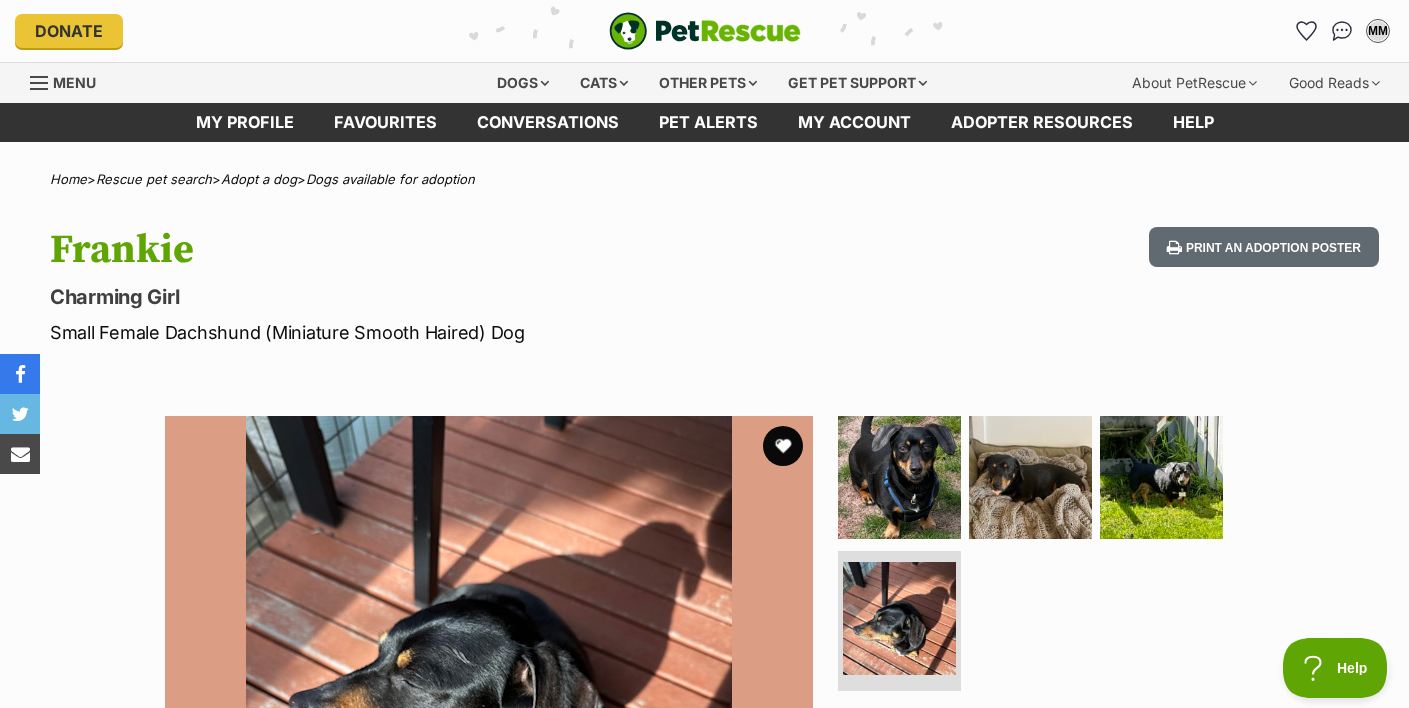 scroll, scrollTop: 0, scrollLeft: 0, axis: both 